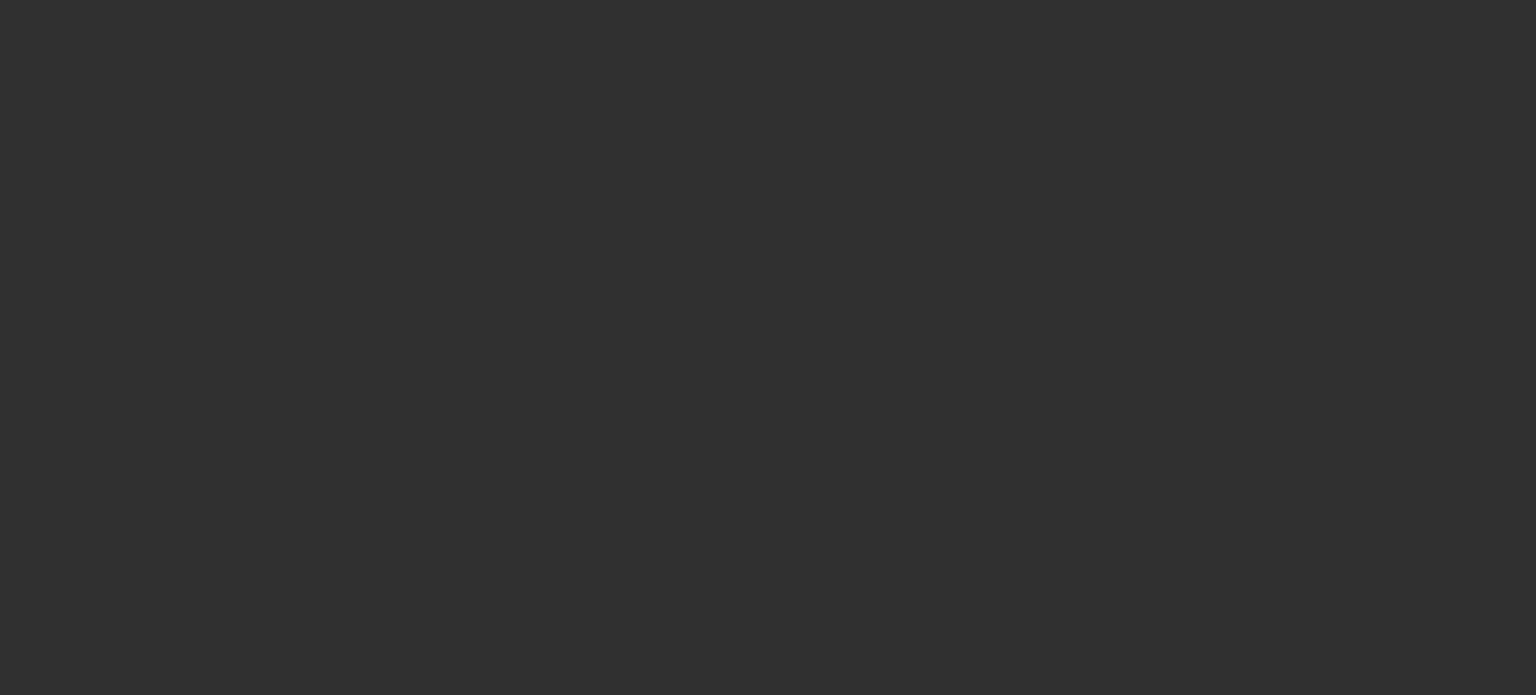 scroll, scrollTop: 0, scrollLeft: 0, axis: both 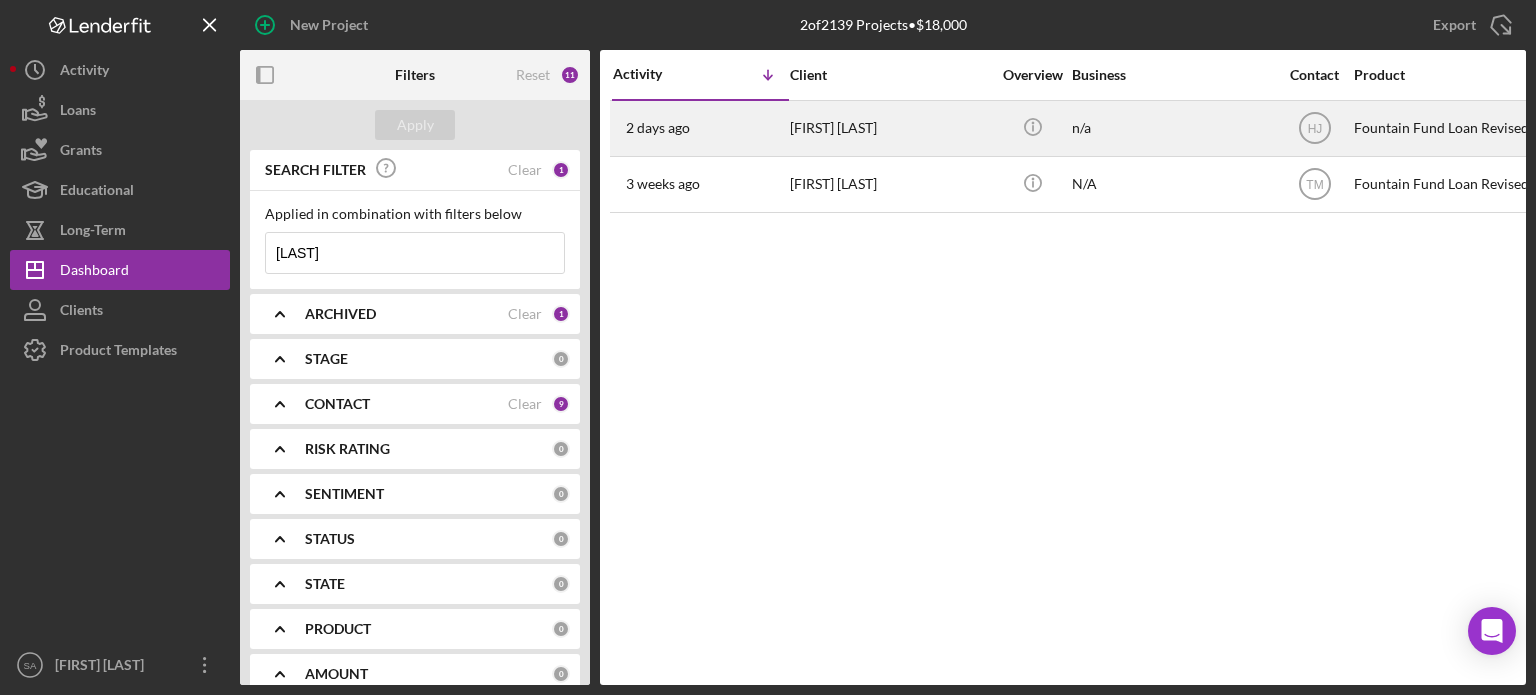 click on "[FIRST] [LAST]" at bounding box center (890, 128) 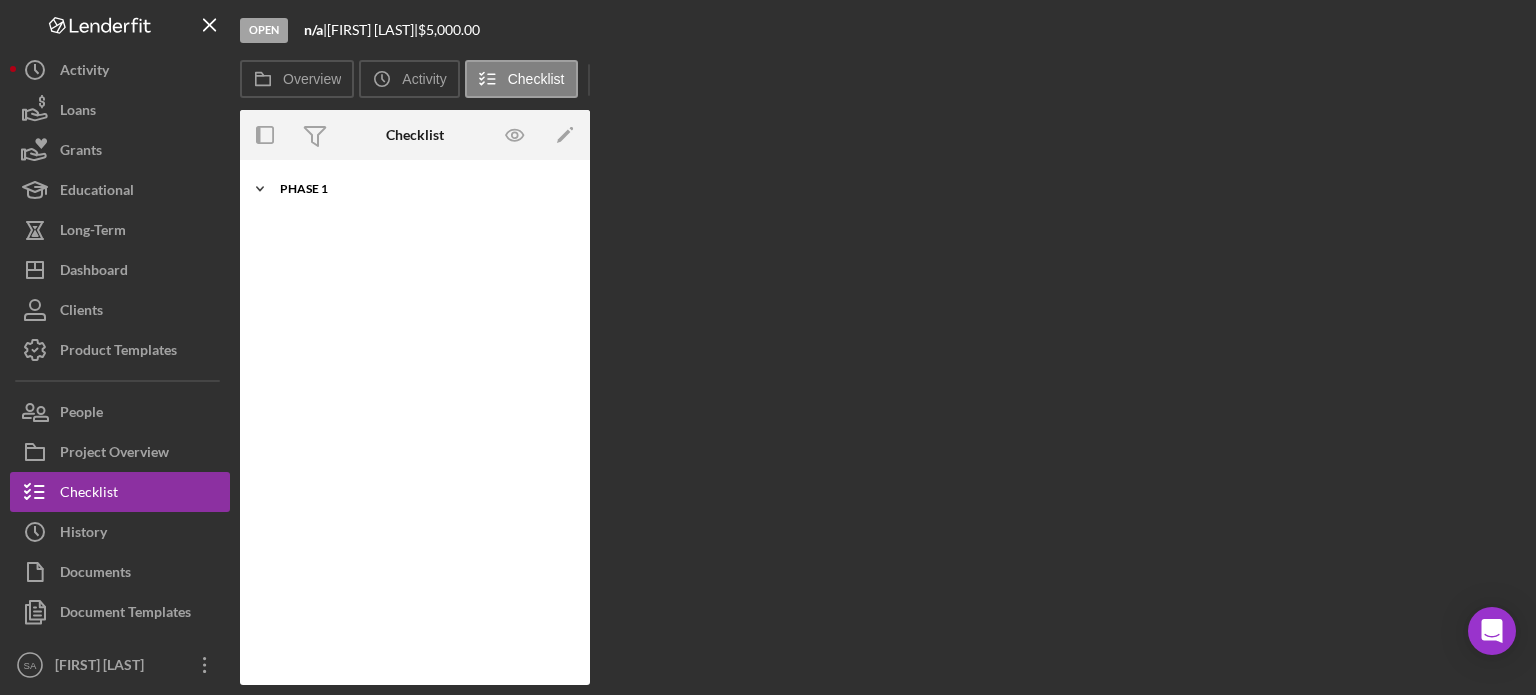 click on "Phase 1" at bounding box center (422, 189) 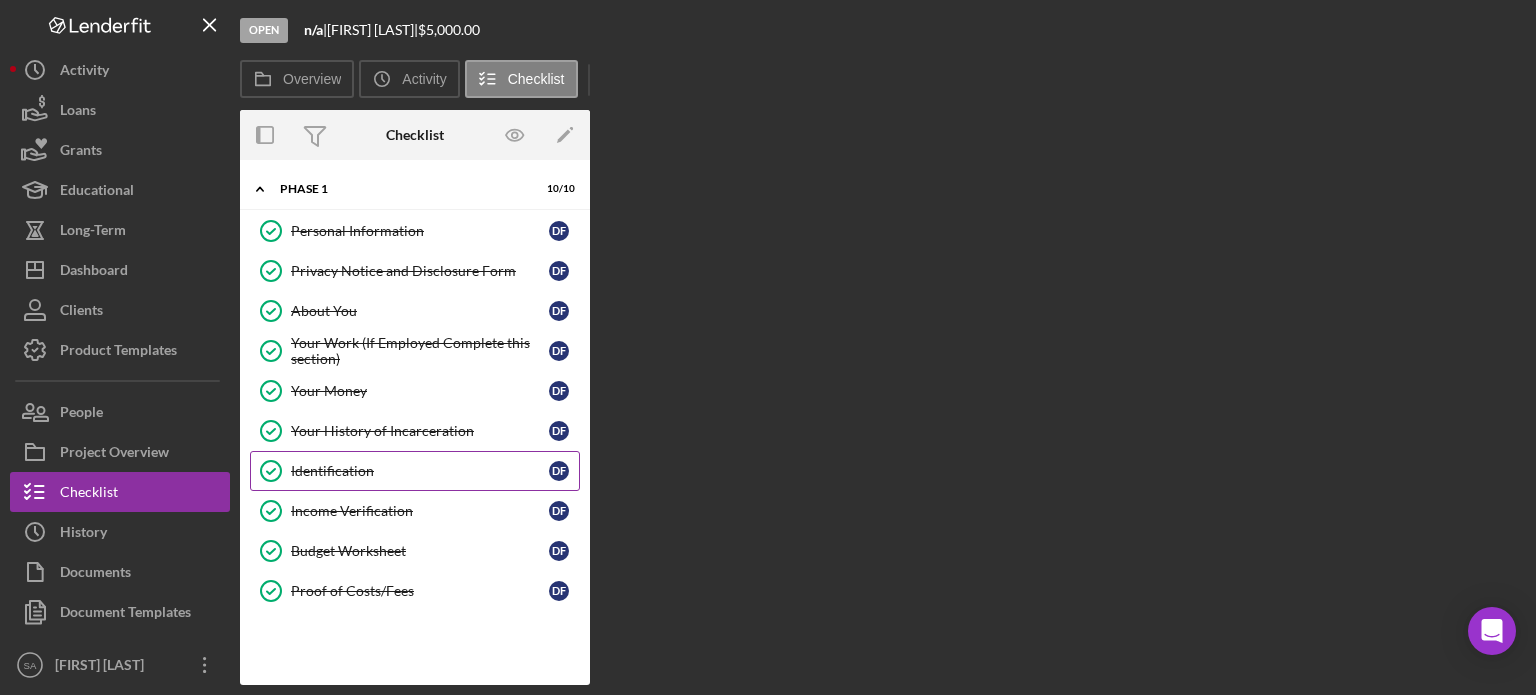 click on "Identification Identification D F" at bounding box center (415, 471) 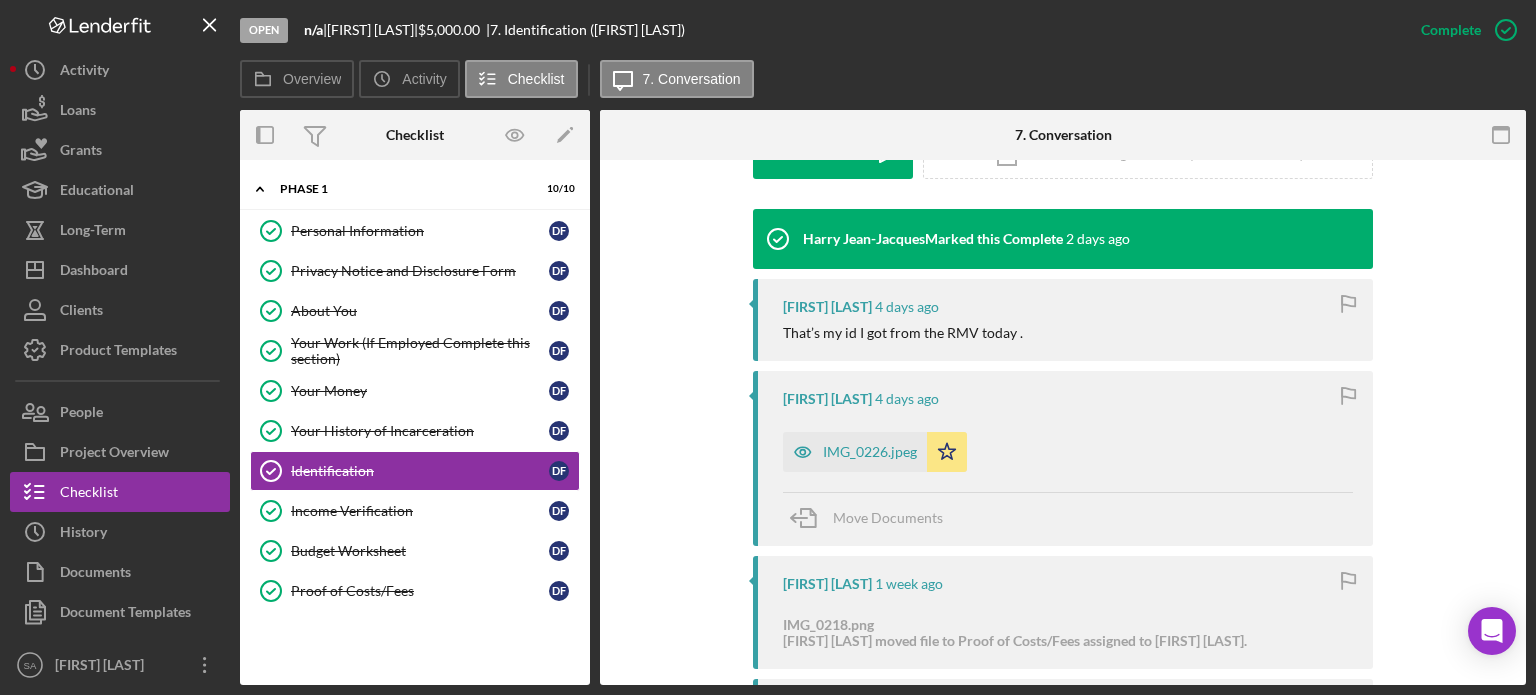scroll, scrollTop: 624, scrollLeft: 0, axis: vertical 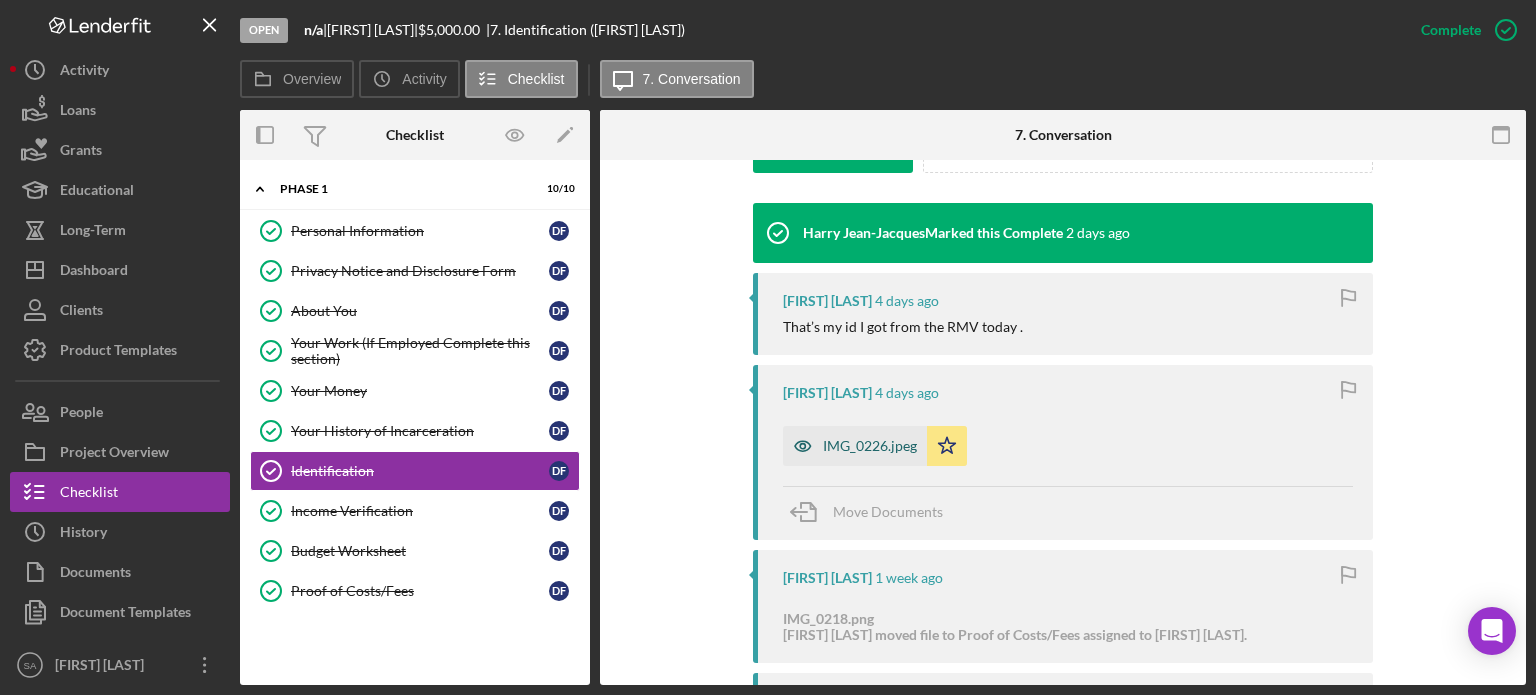 click on "IMG_0226.jpeg" at bounding box center [870, 446] 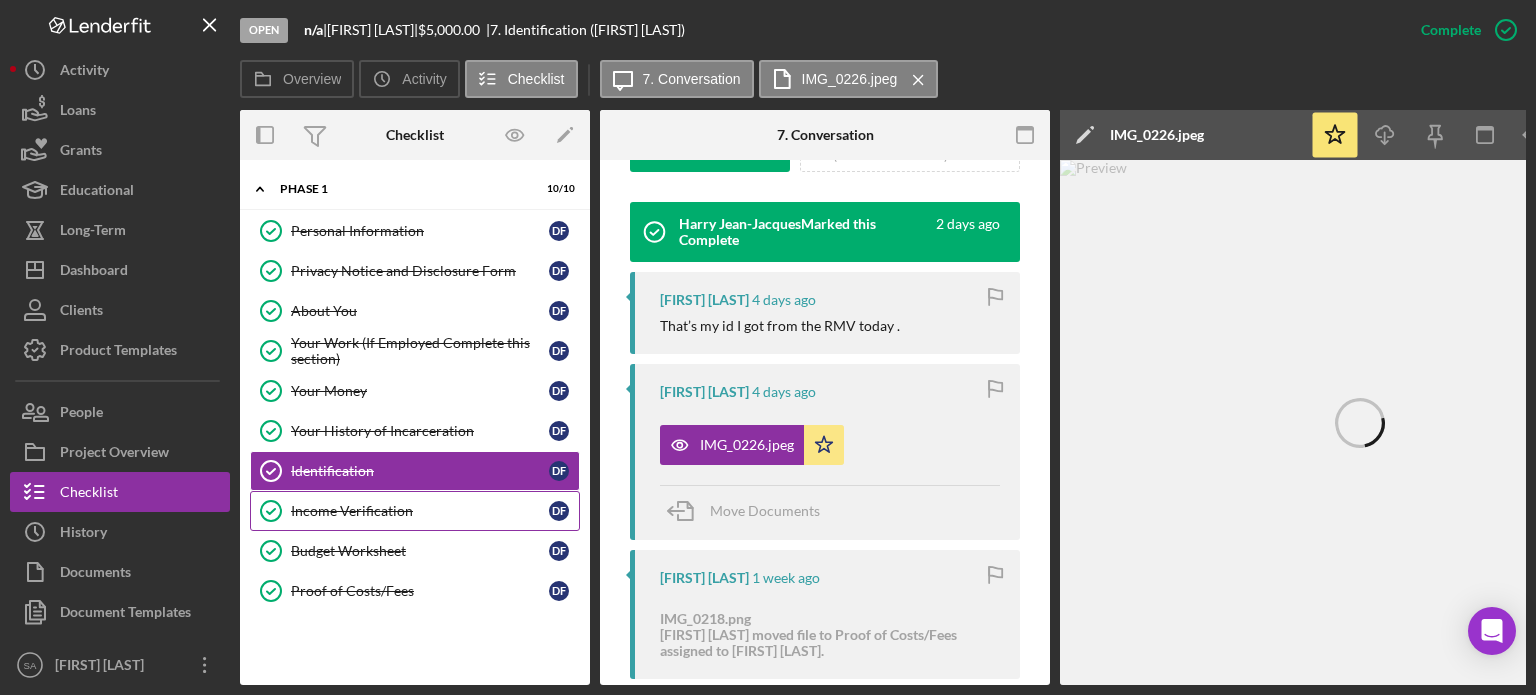 click on "Income Verification" at bounding box center (420, 511) 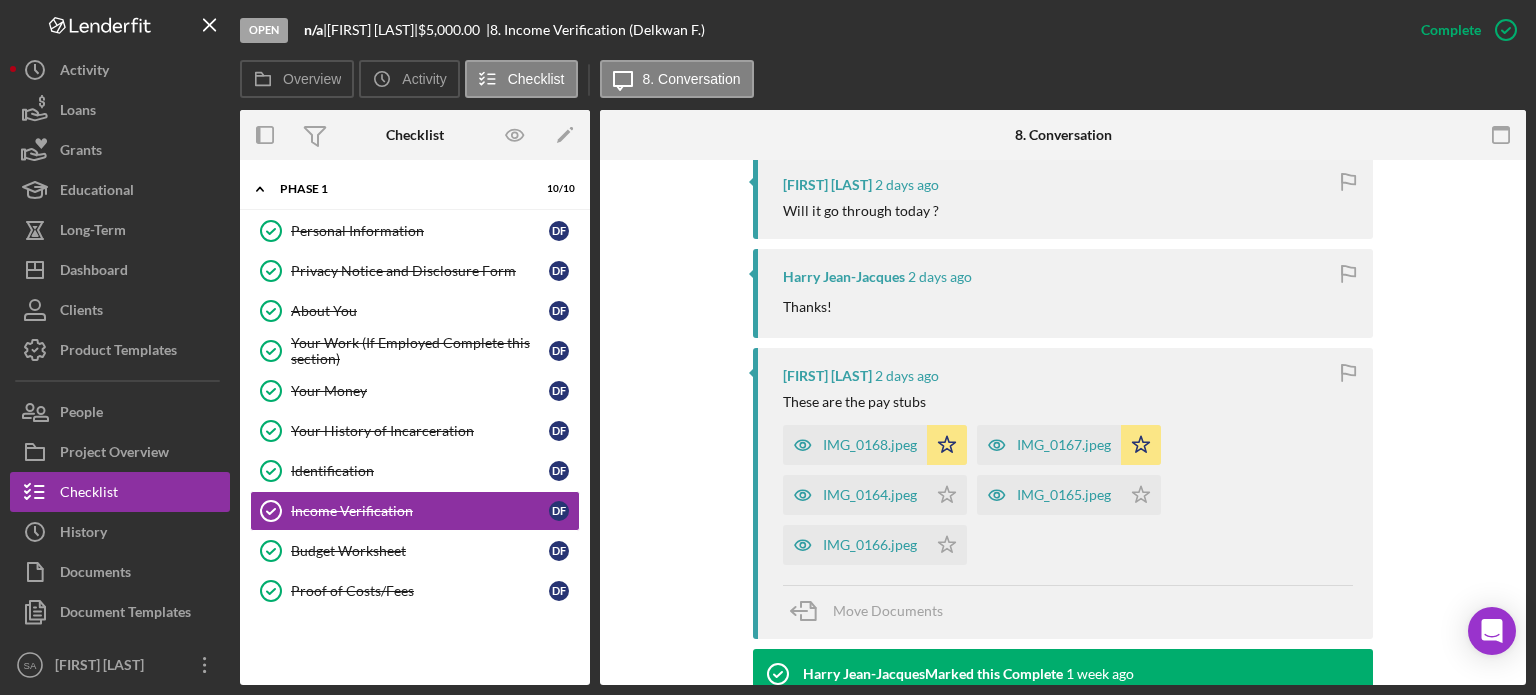 scroll, scrollTop: 800, scrollLeft: 0, axis: vertical 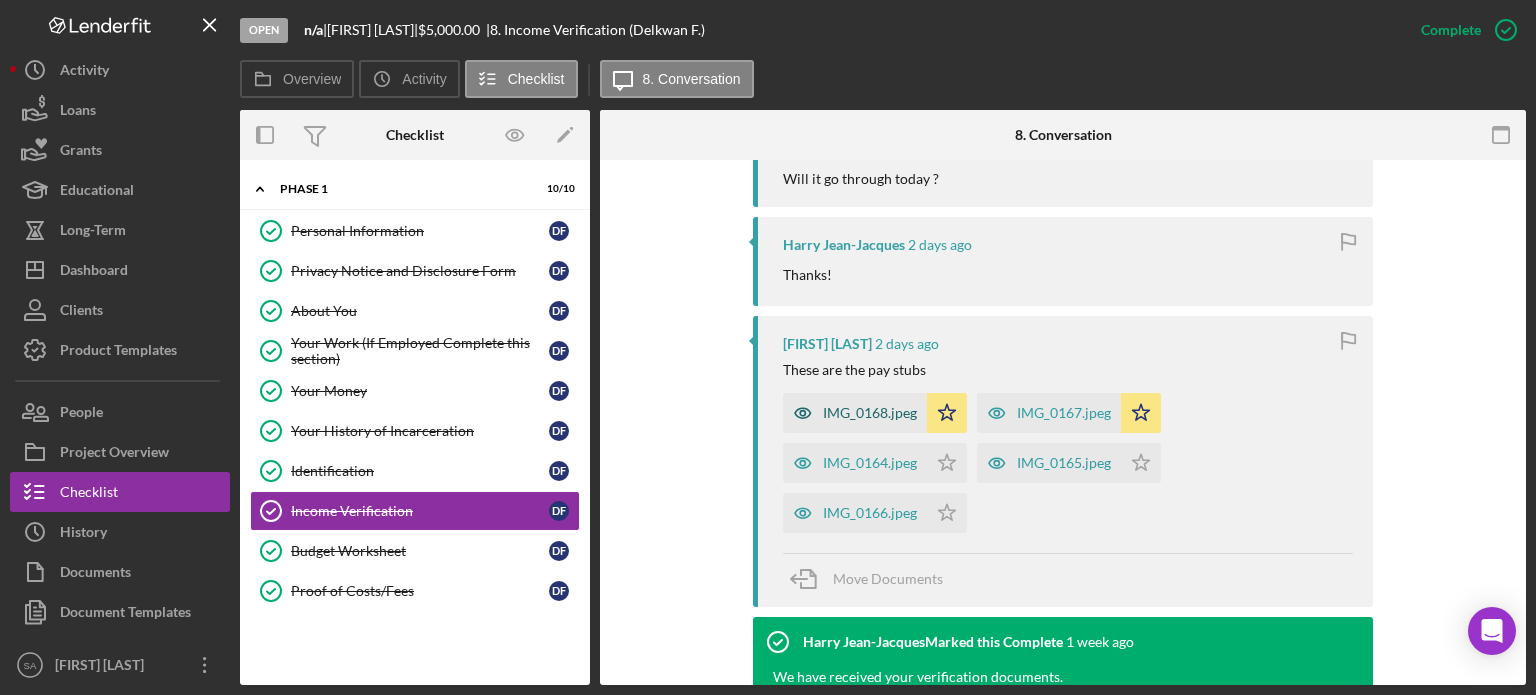 click on "IMG_0168.jpeg" at bounding box center (870, 413) 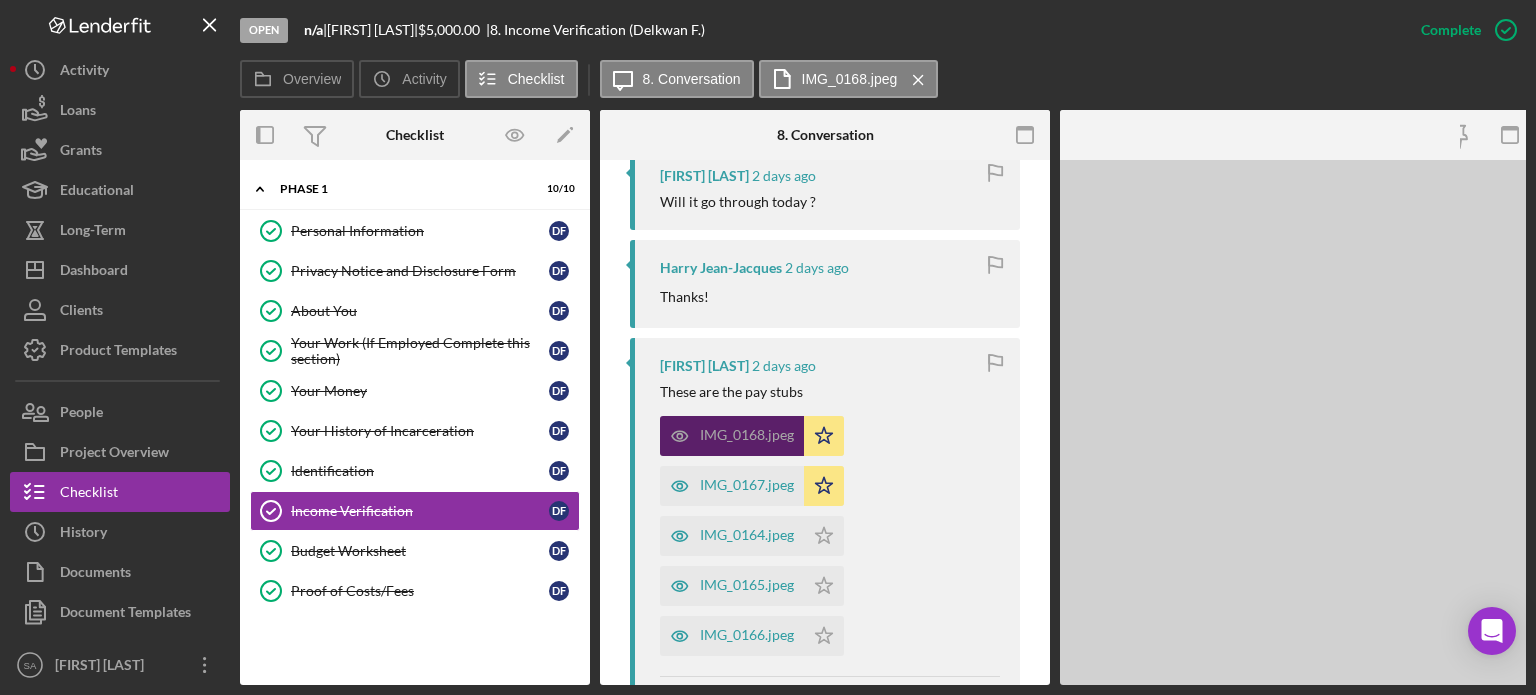 scroll, scrollTop: 822, scrollLeft: 0, axis: vertical 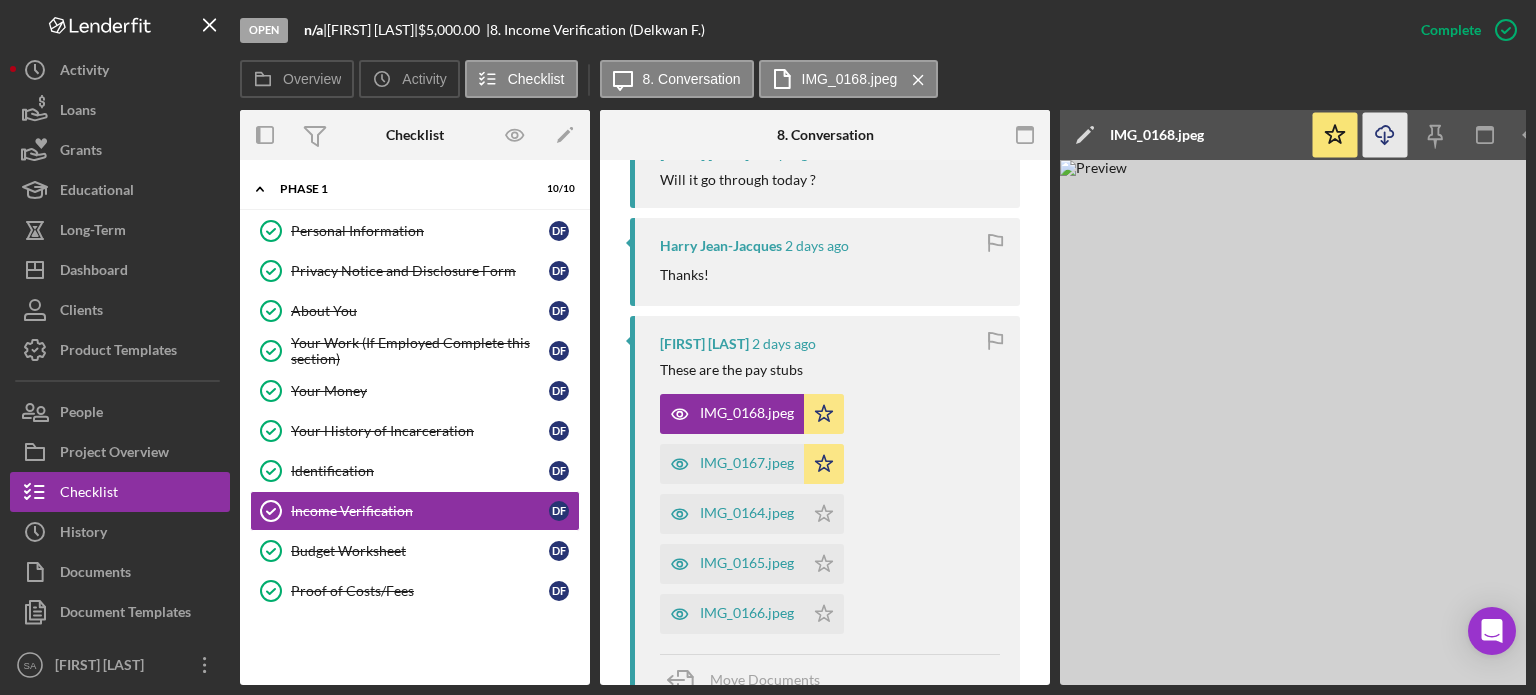 click on "Icon/Download" 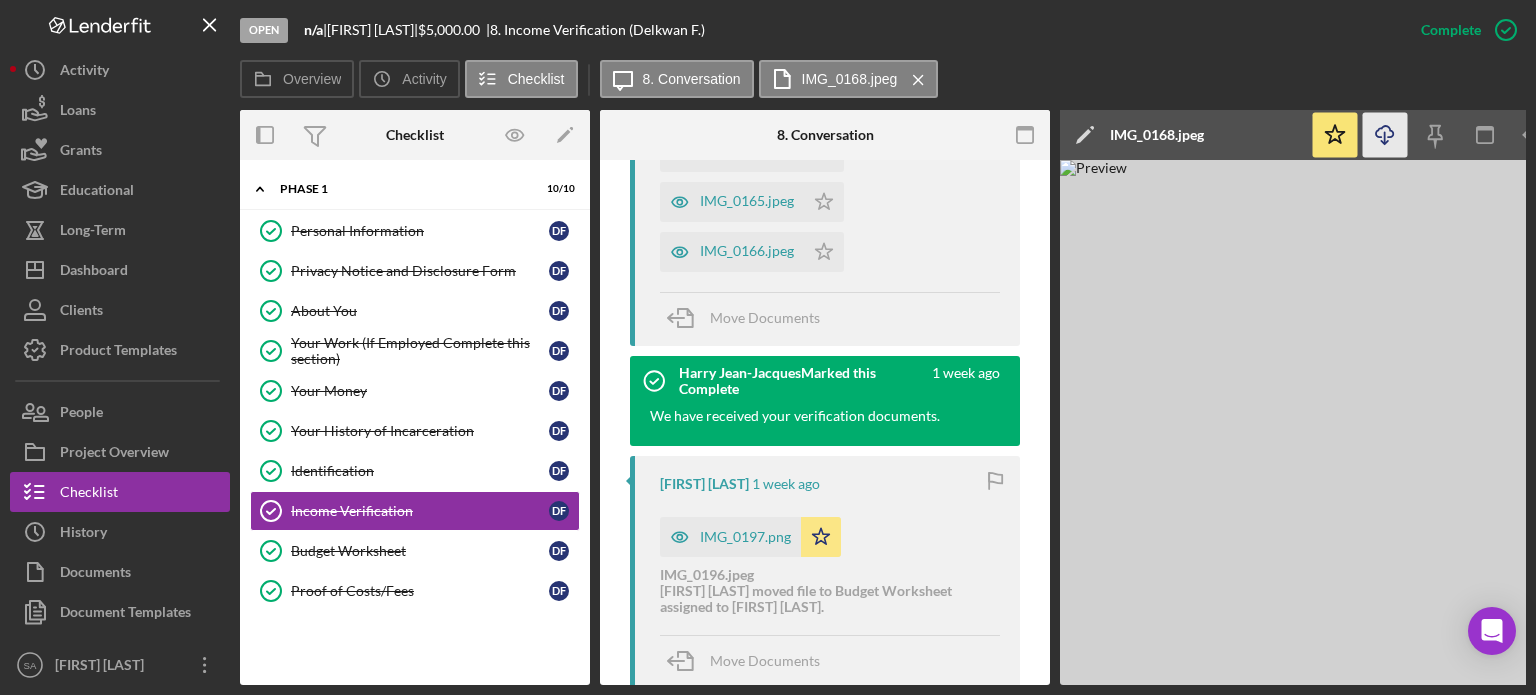 scroll, scrollTop: 1197, scrollLeft: 0, axis: vertical 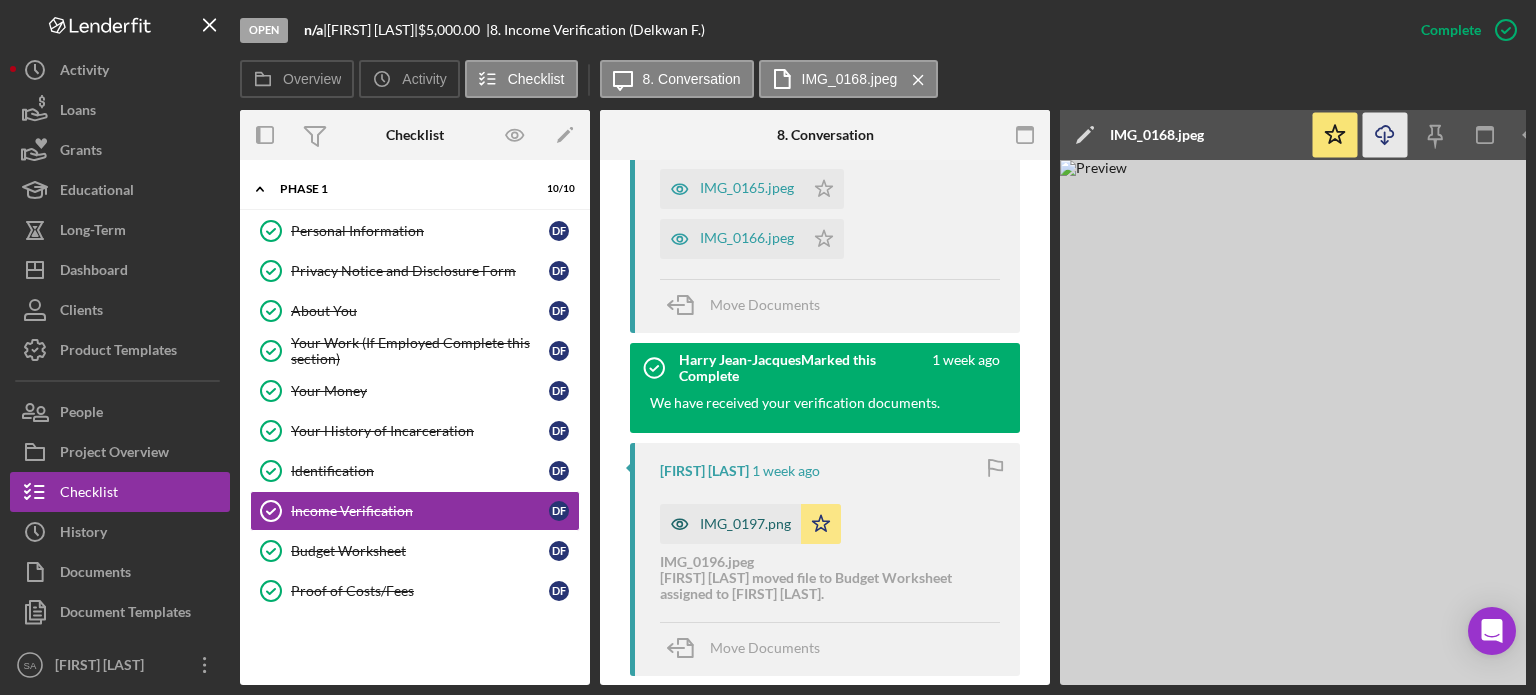 click on "IMG_0197.png" at bounding box center (745, 524) 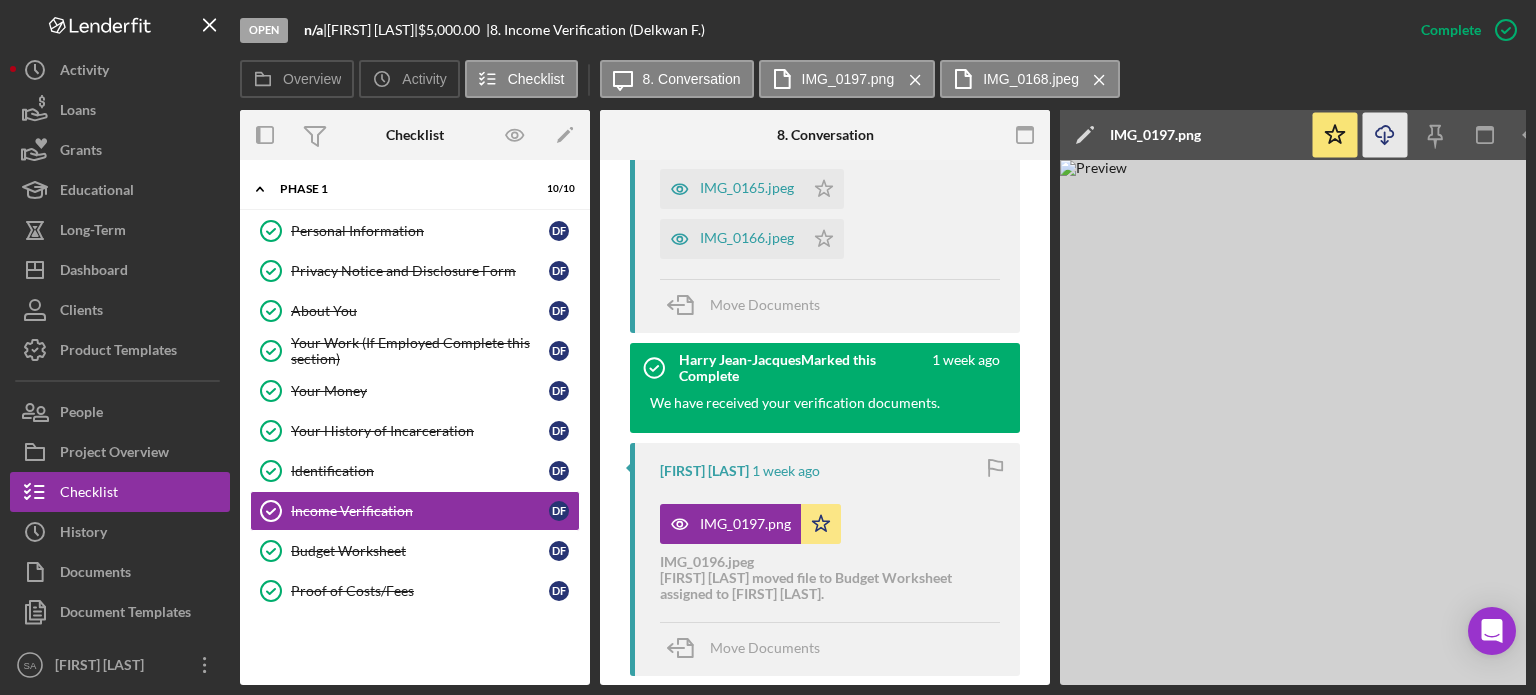 click on "Icon/Download" 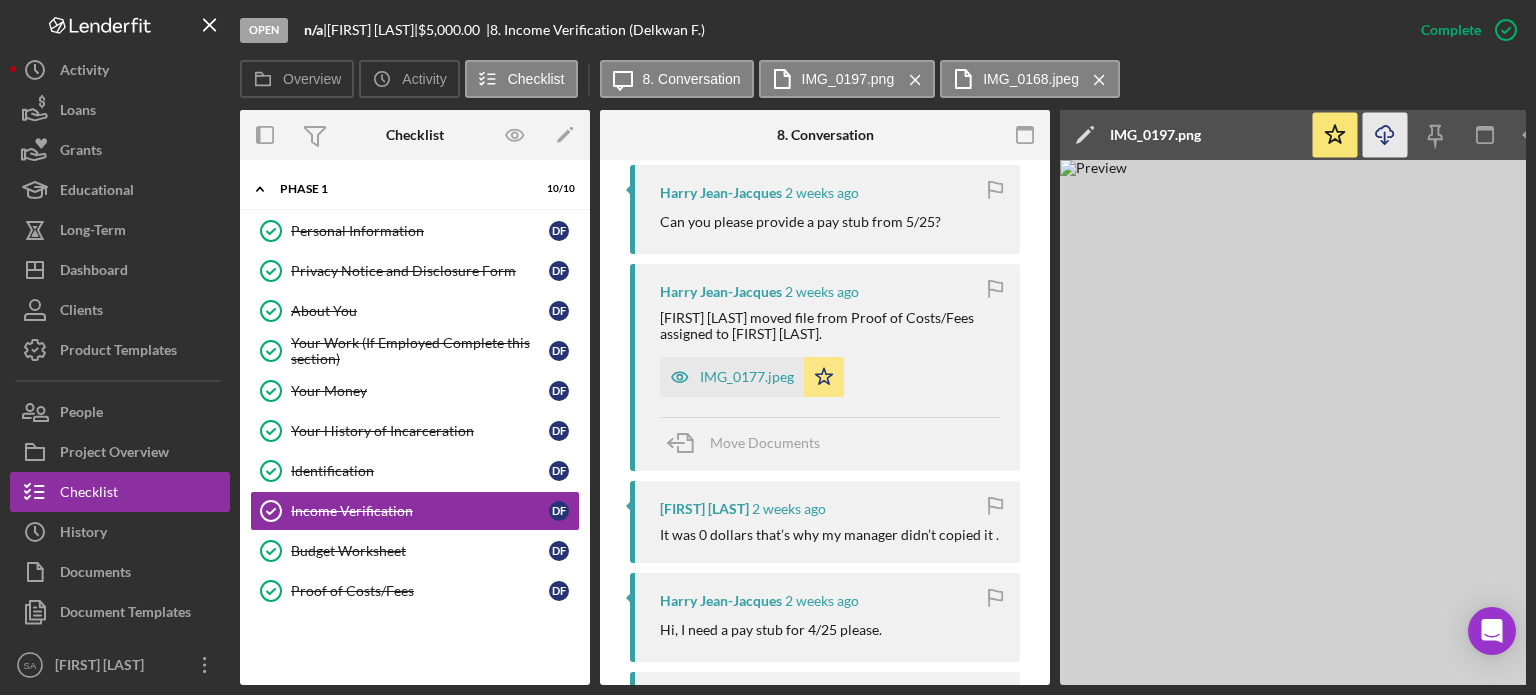 scroll, scrollTop: 1722, scrollLeft: 0, axis: vertical 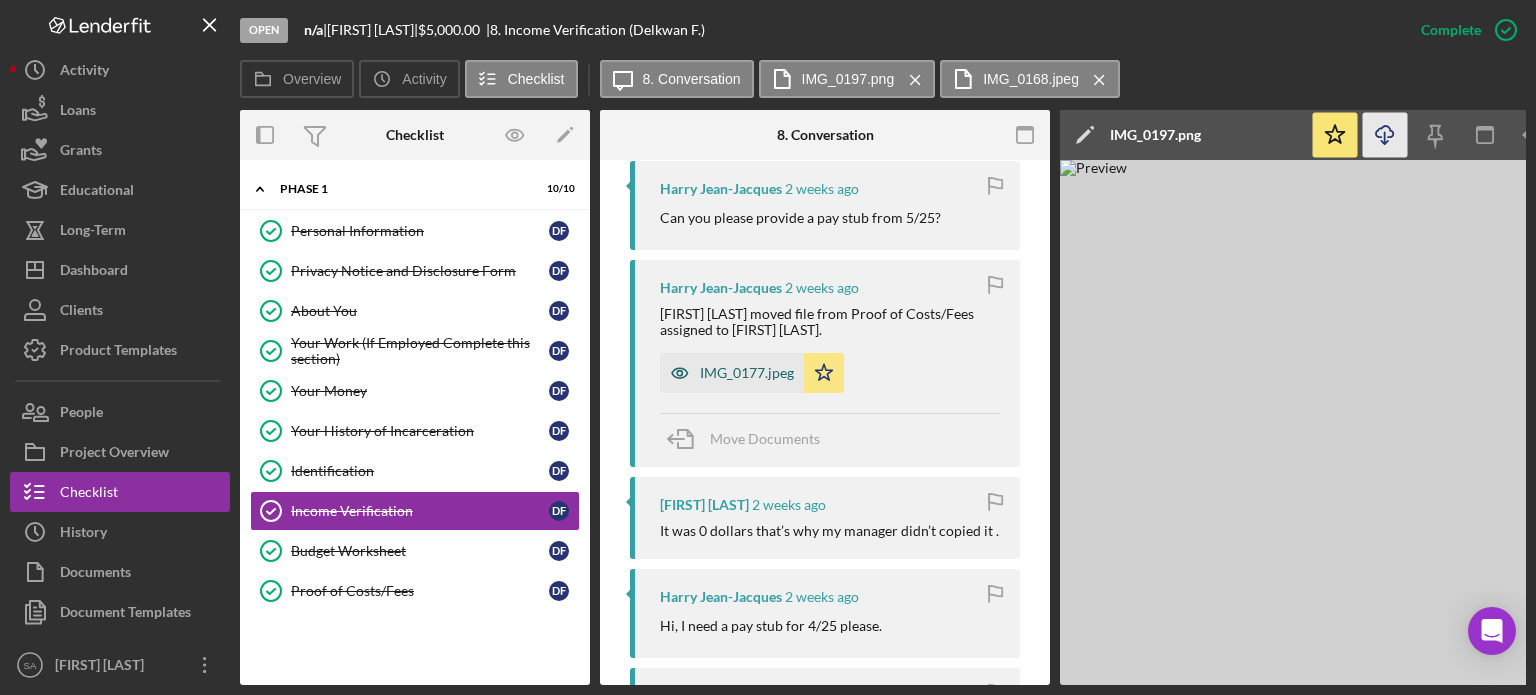 click on "IMG_0177.jpeg" at bounding box center [747, 373] 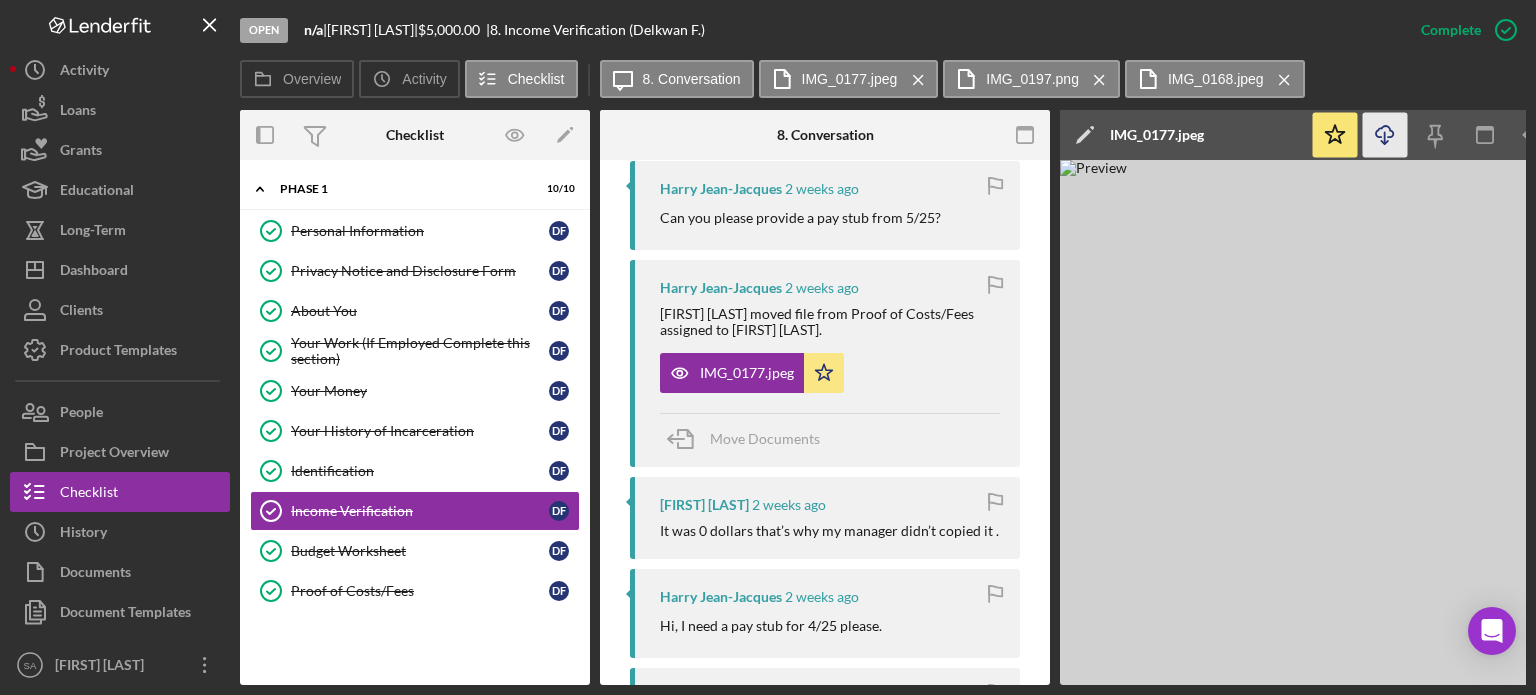 click 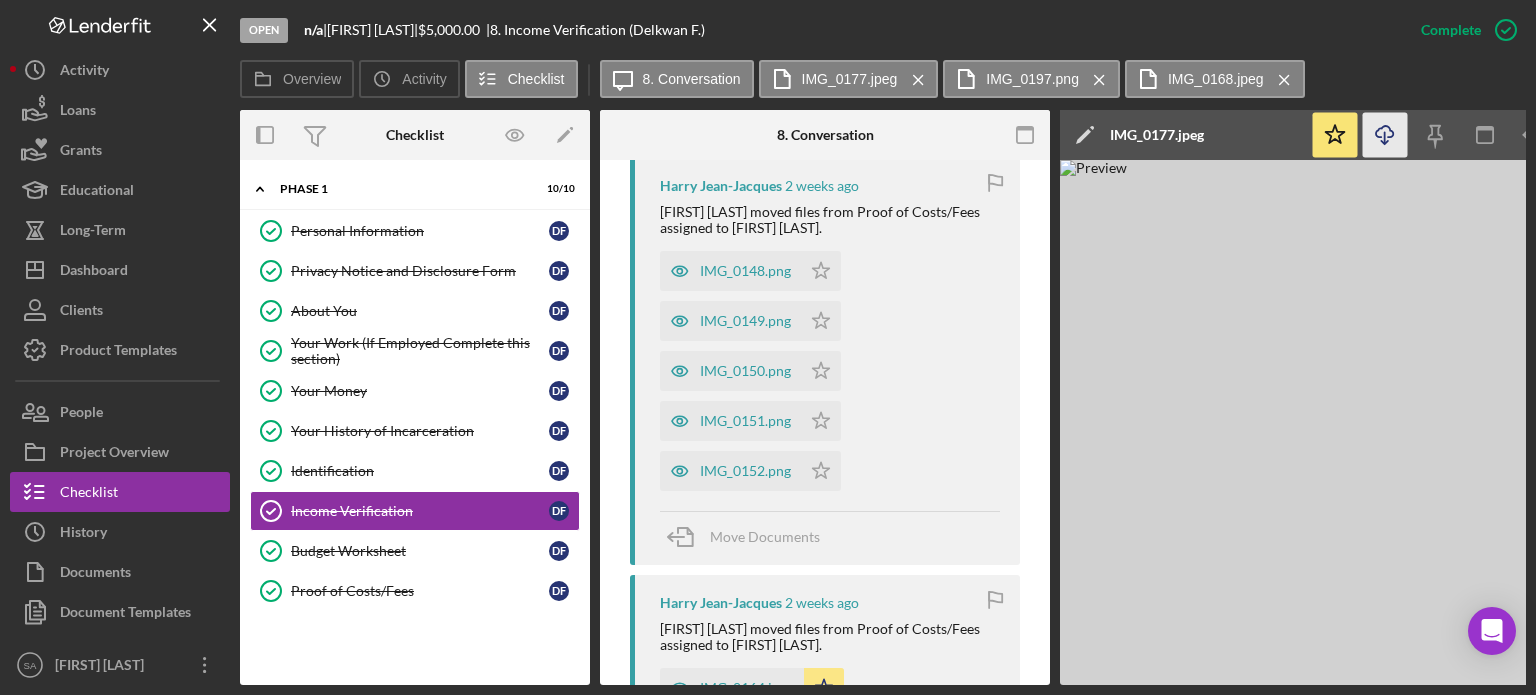 scroll, scrollTop: 2122, scrollLeft: 0, axis: vertical 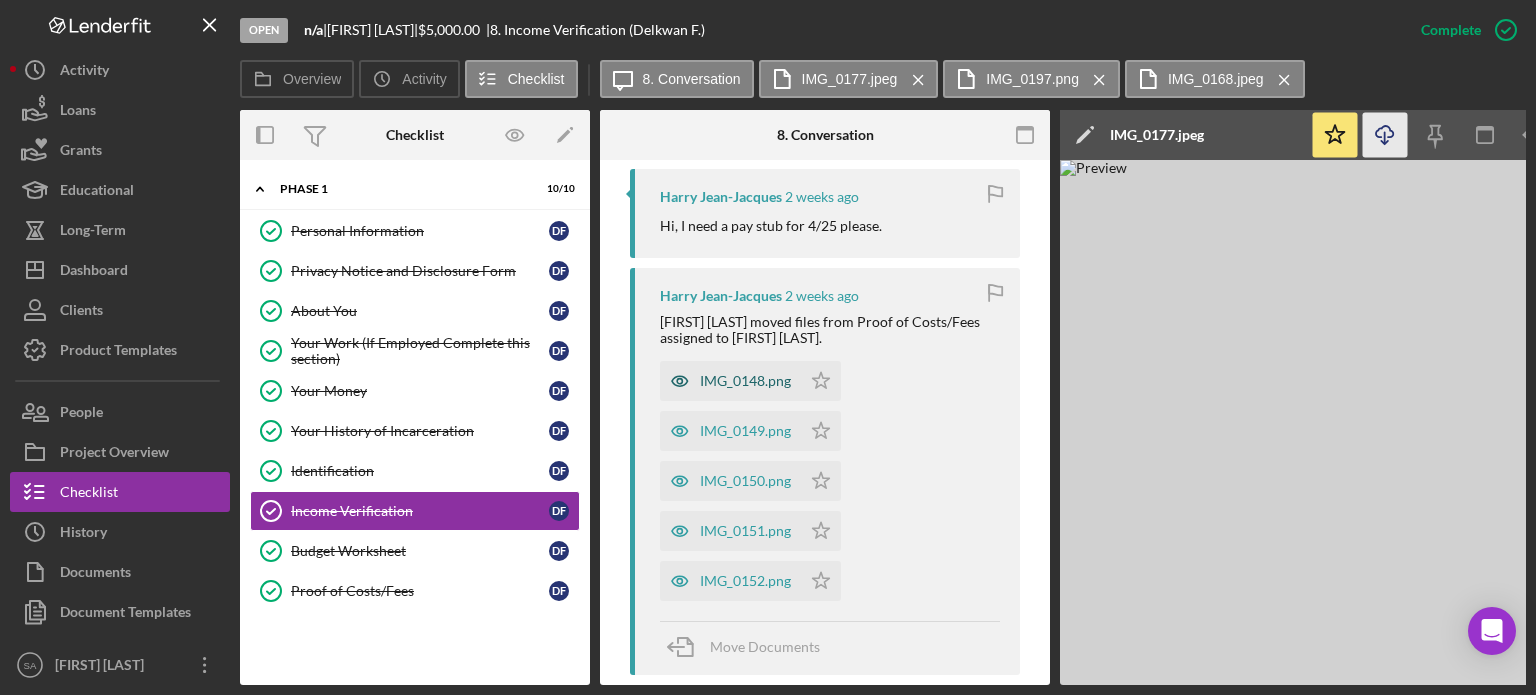 click on "IMG_0148.png" at bounding box center [730, 381] 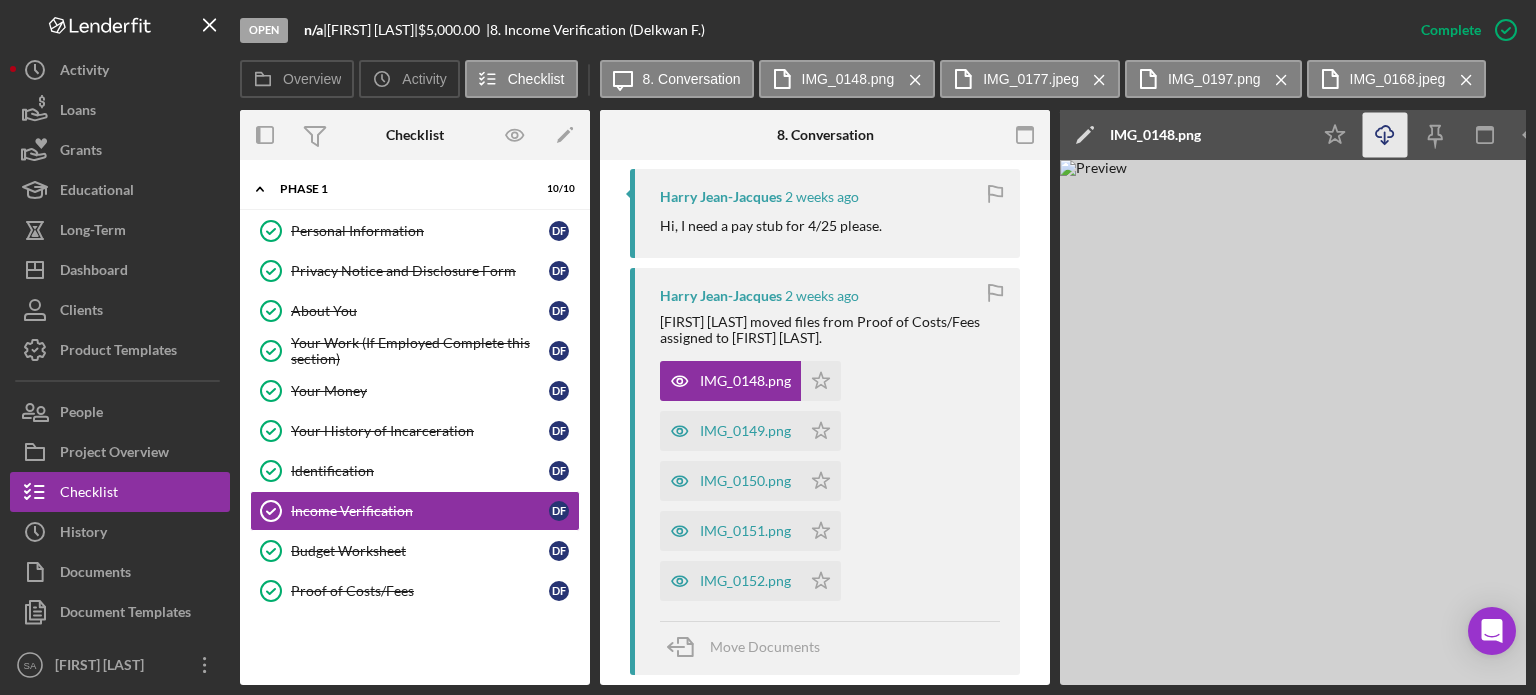 click on "Icon/Download" 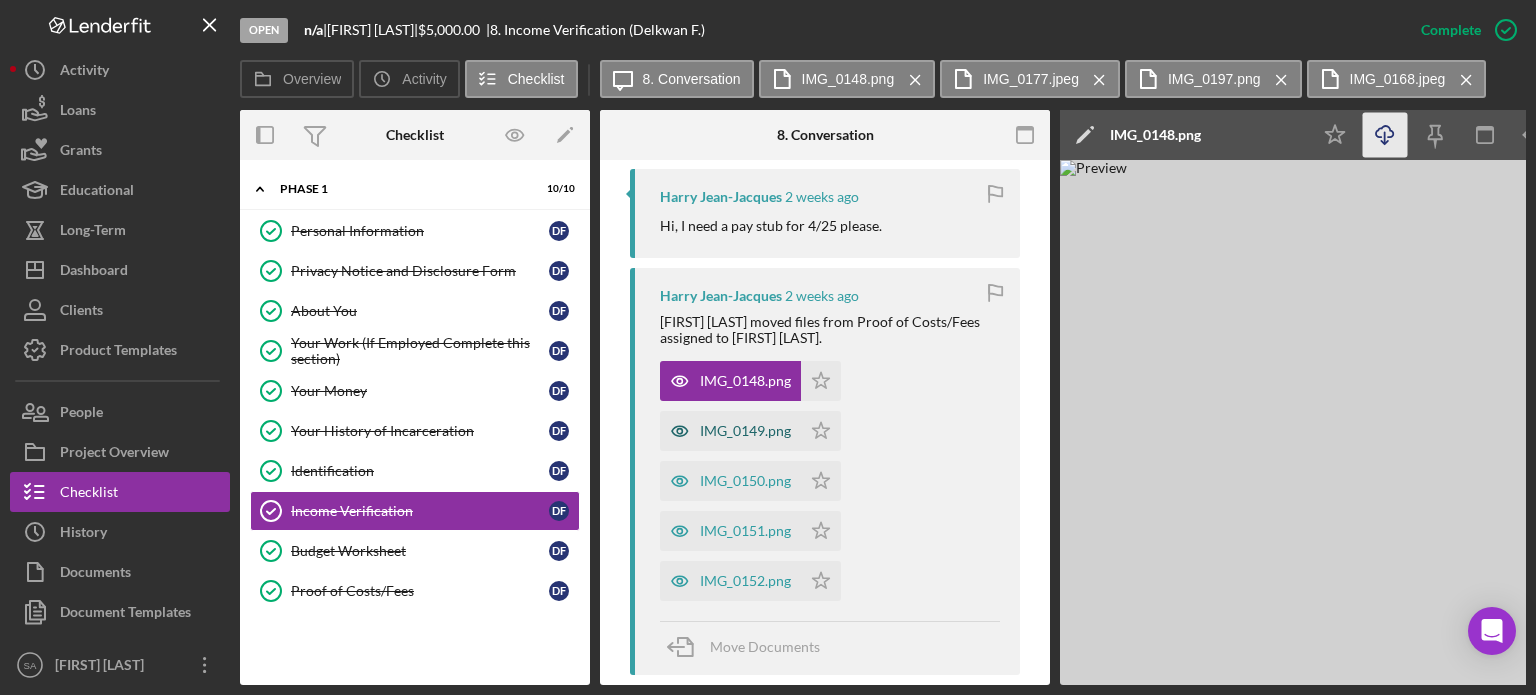 click on "IMG_0149.png" at bounding box center [745, 431] 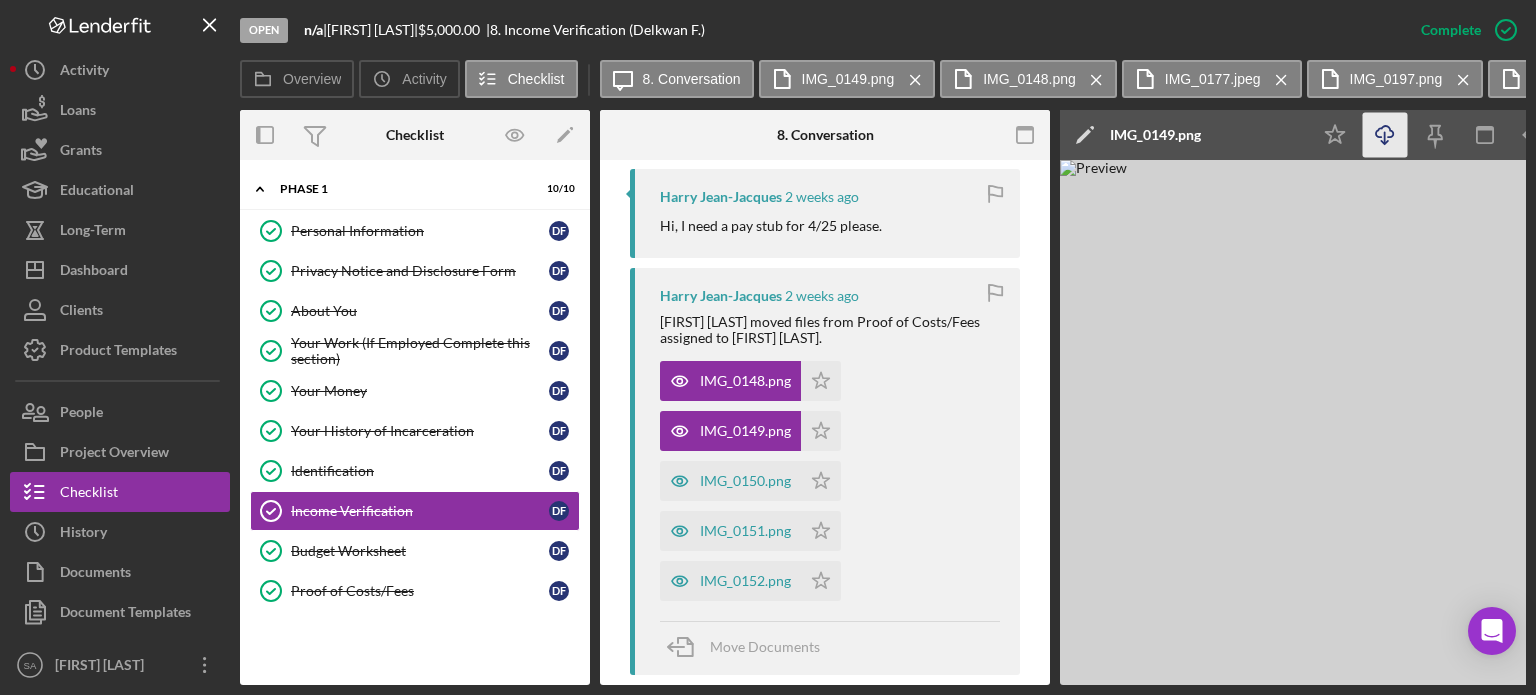 click on "Icon/Download" 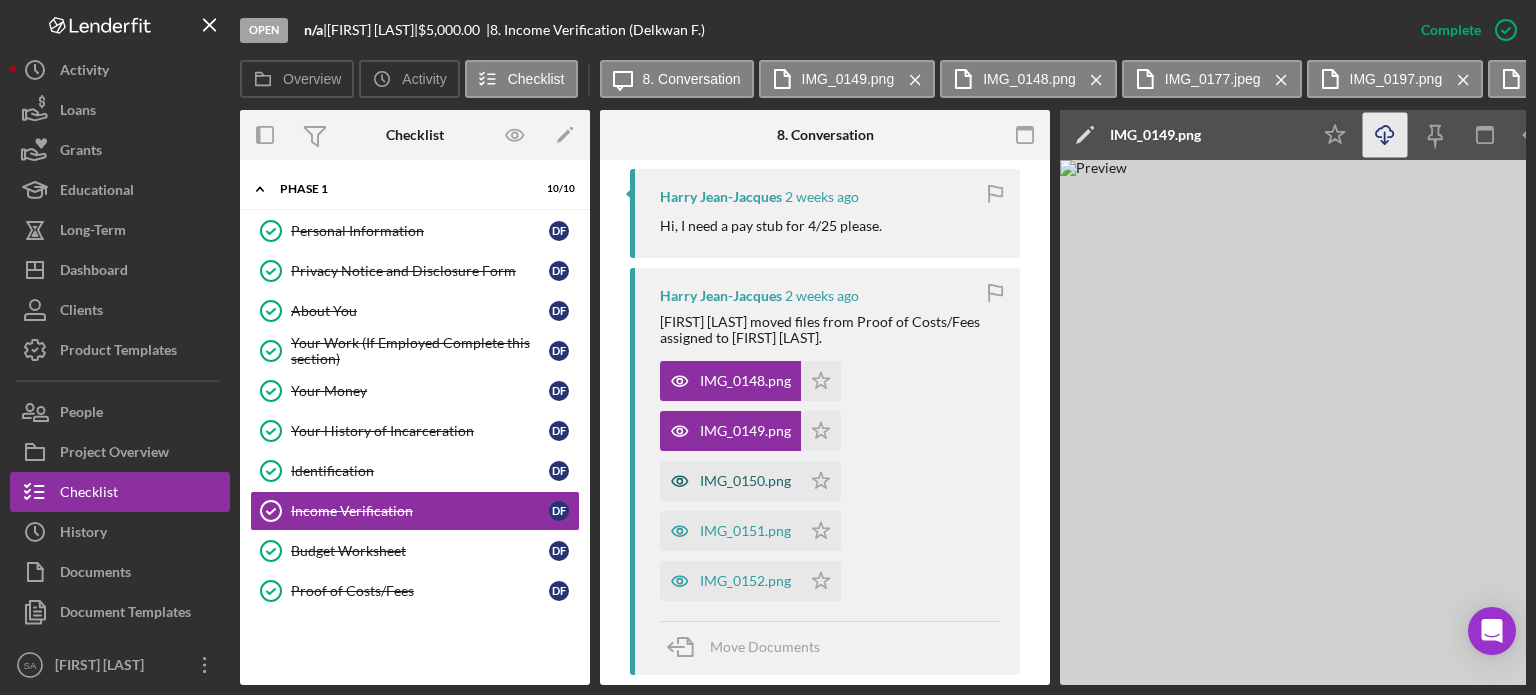 click on "IMG_0150.png" at bounding box center (745, 481) 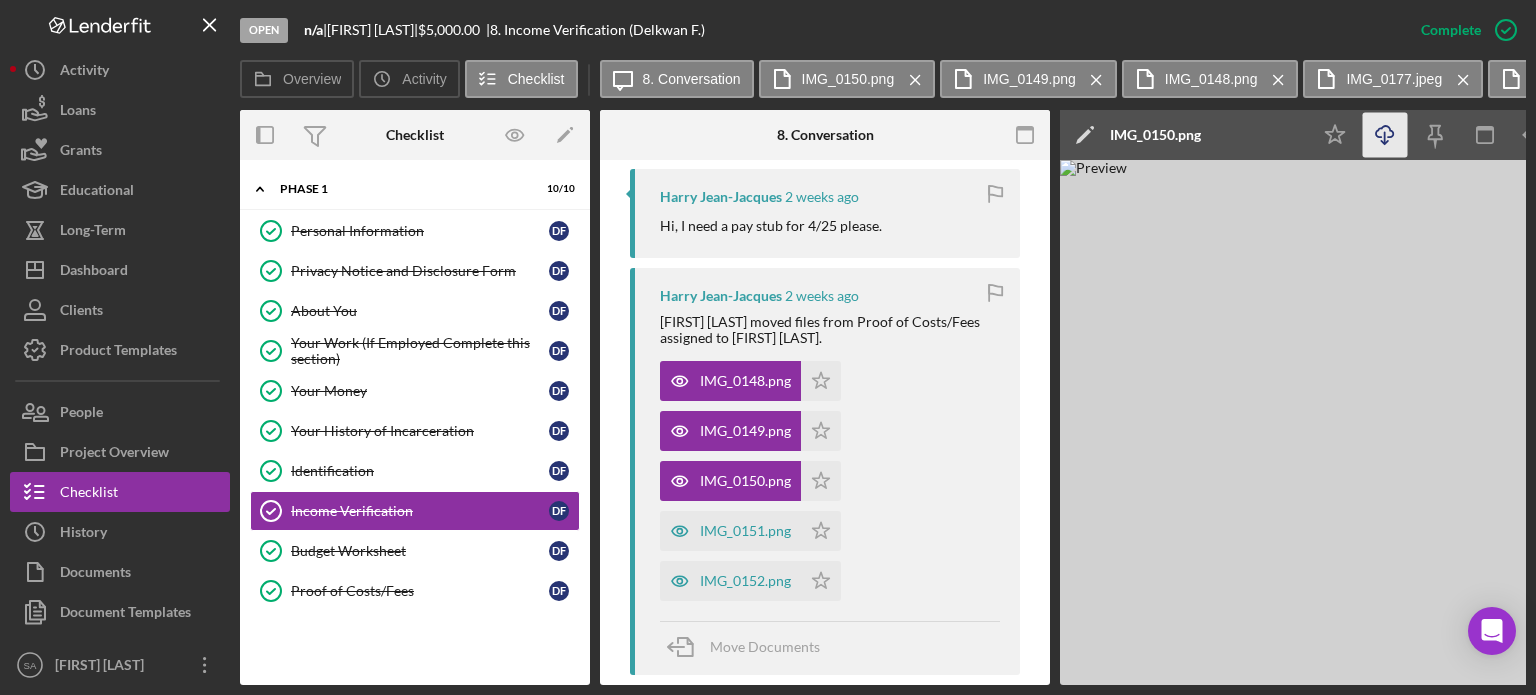 click on "Icon/Download" 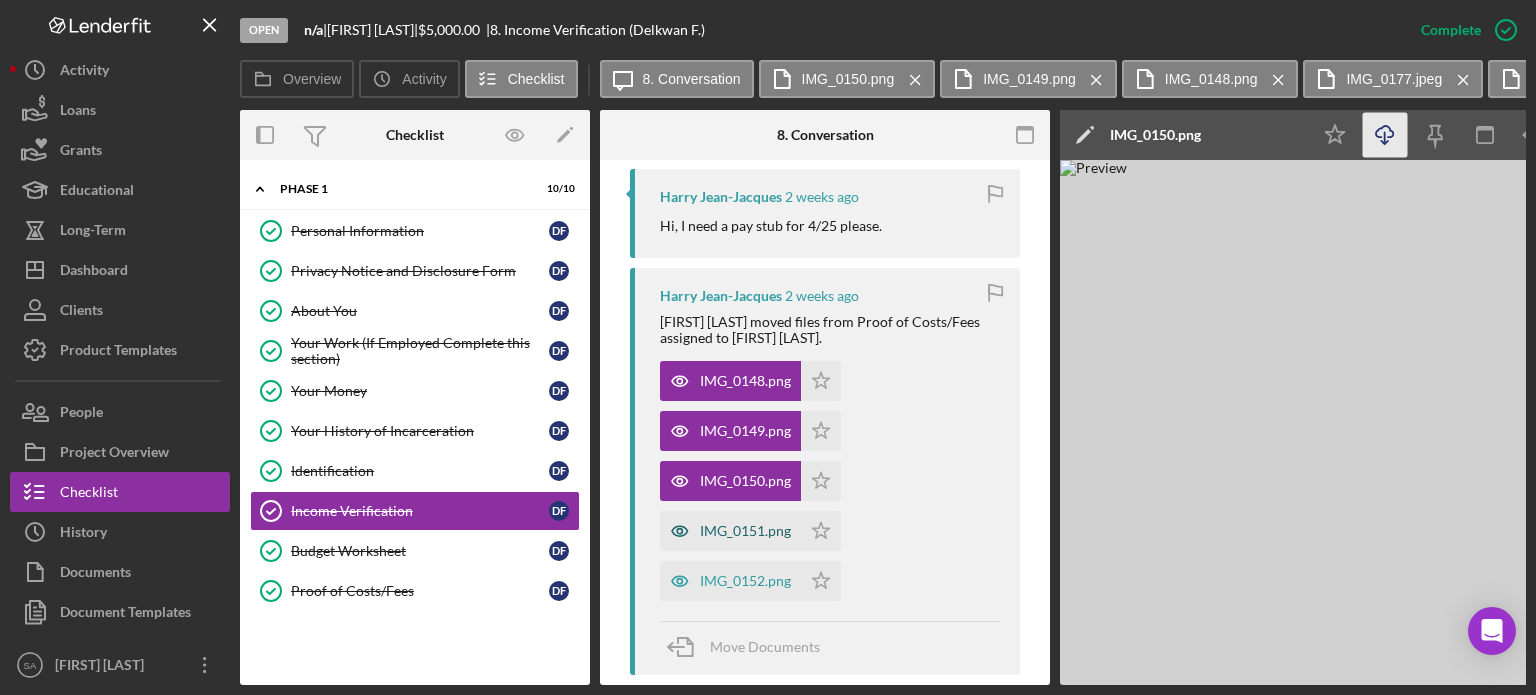 click on "IMG_0151.png" at bounding box center (745, 531) 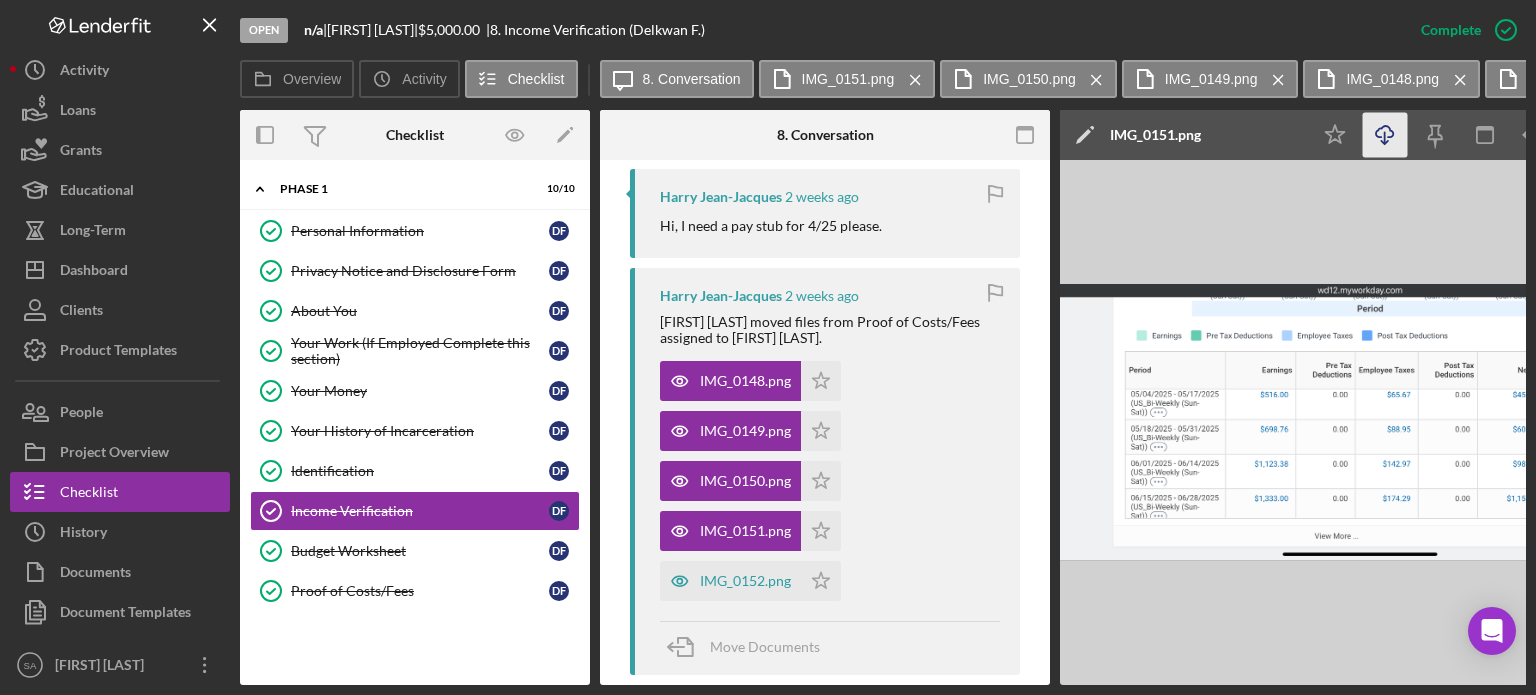 click on "Icon/Download" 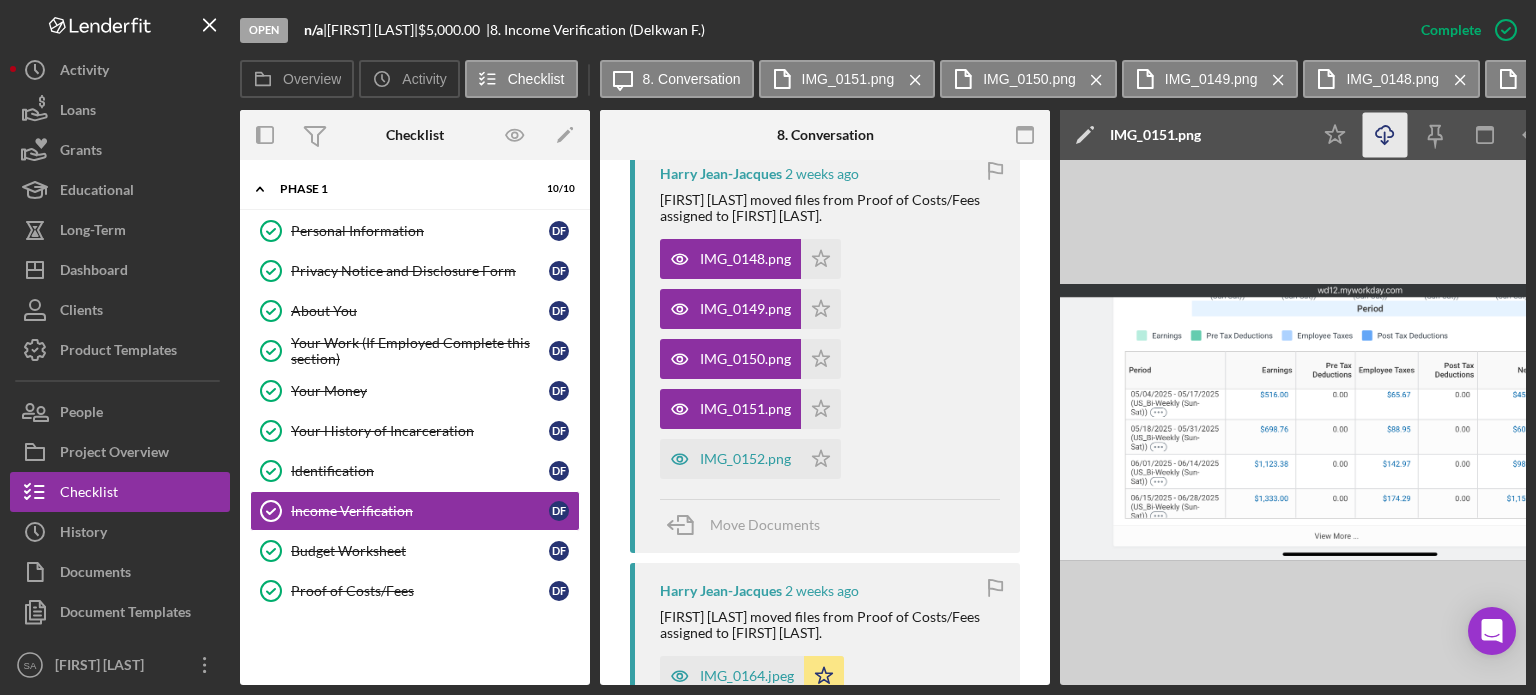 scroll, scrollTop: 2247, scrollLeft: 0, axis: vertical 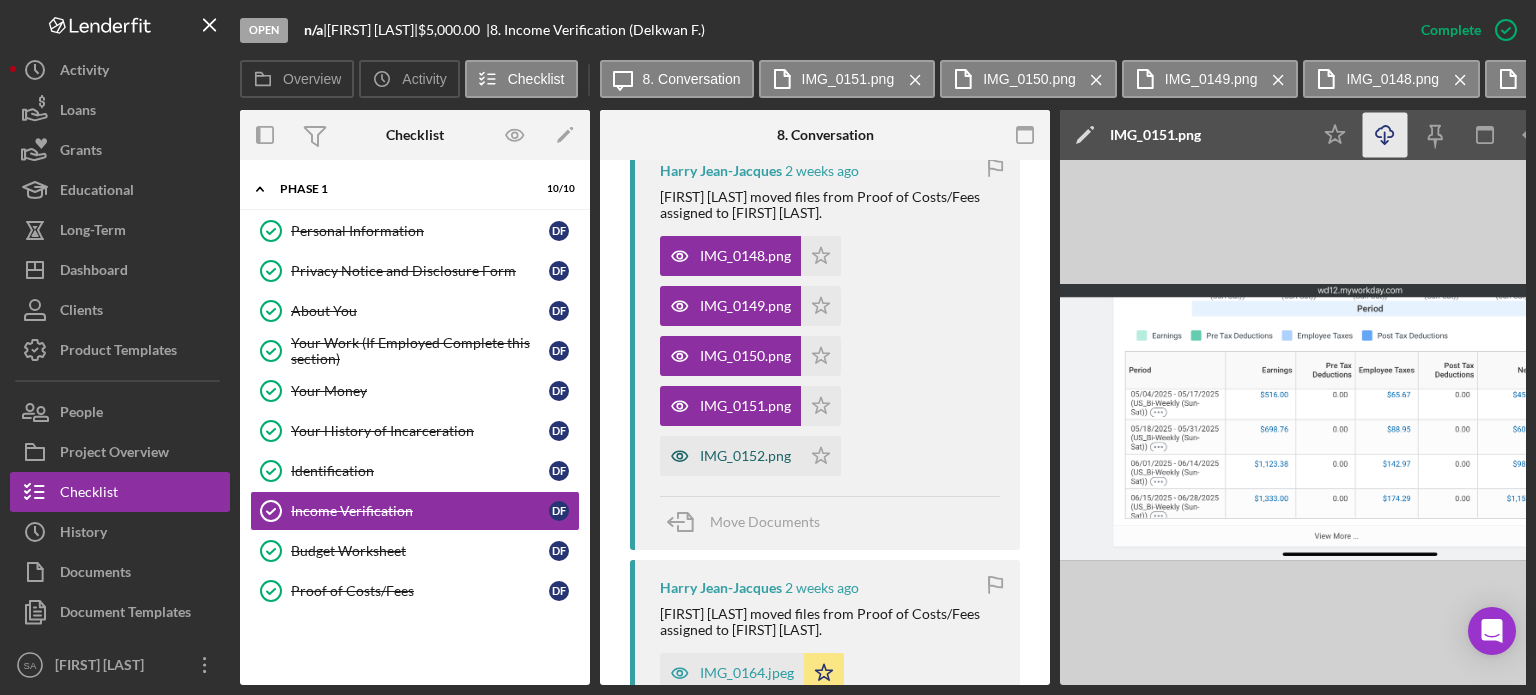 click on "IMG_0152.png" at bounding box center [745, 456] 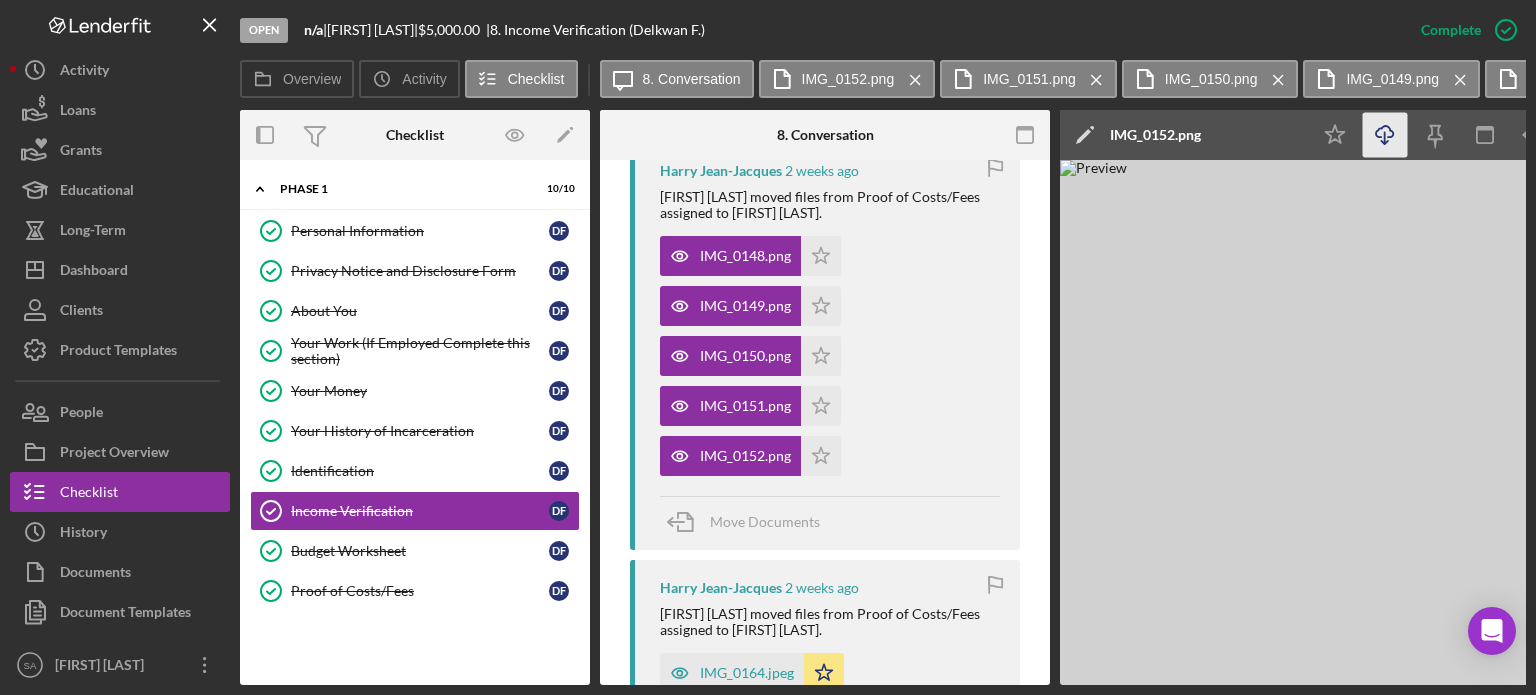 click on "Icon/Download" 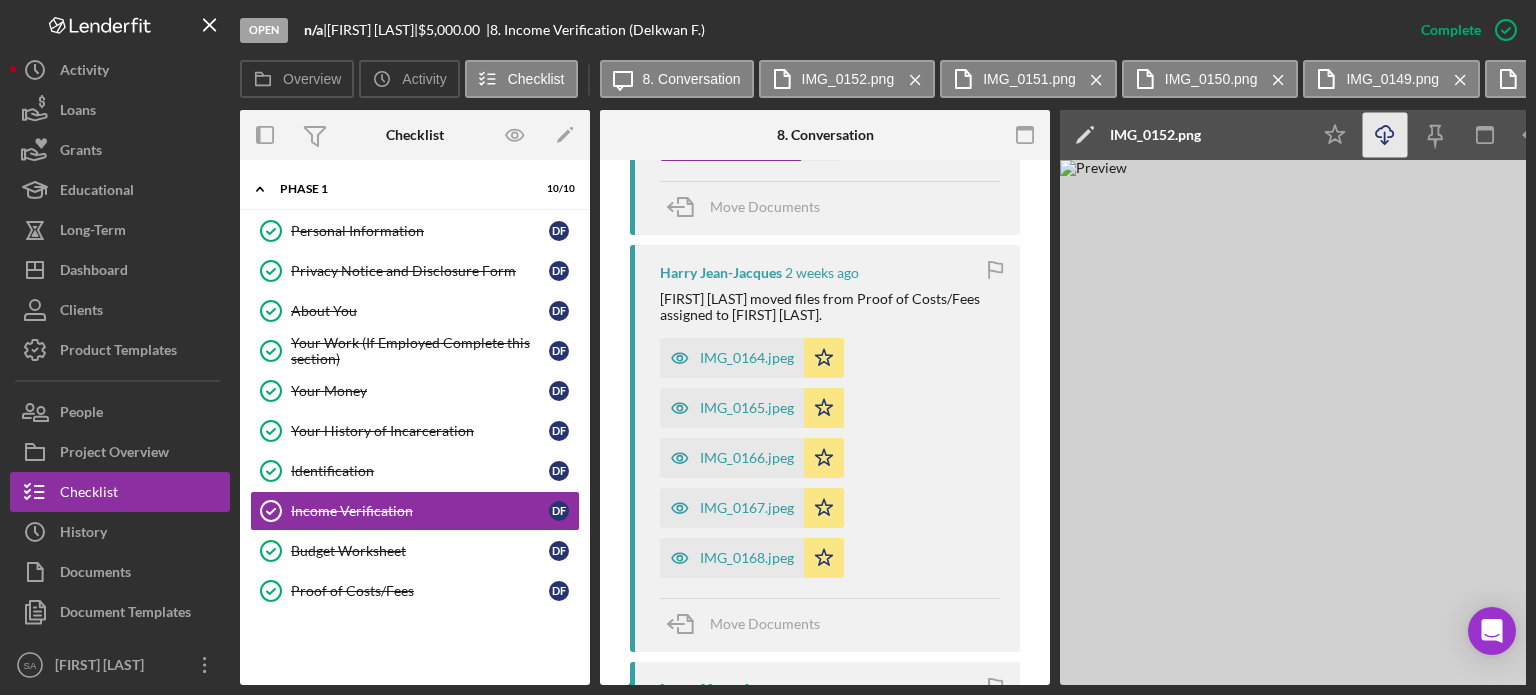 scroll, scrollTop: 2597, scrollLeft: 0, axis: vertical 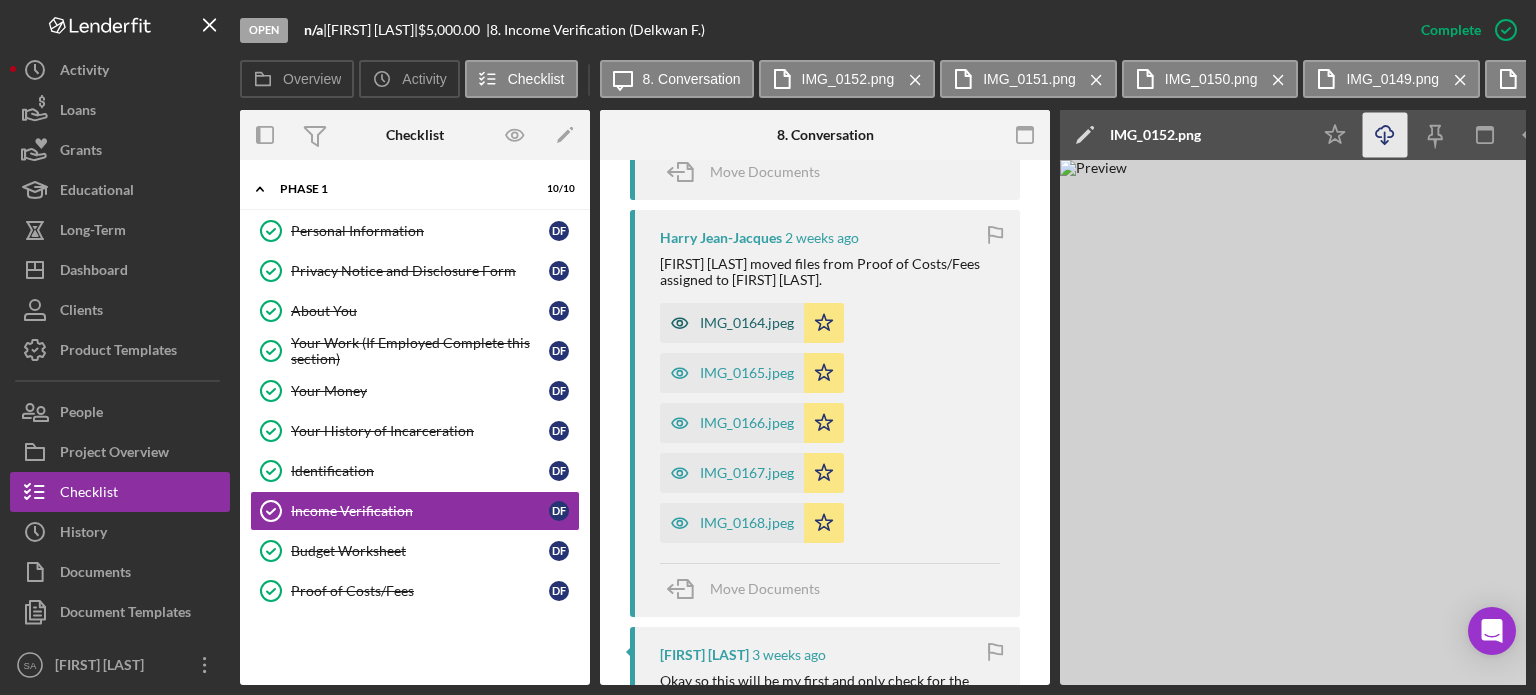 click on "IMG_0164.jpeg" at bounding box center [747, 323] 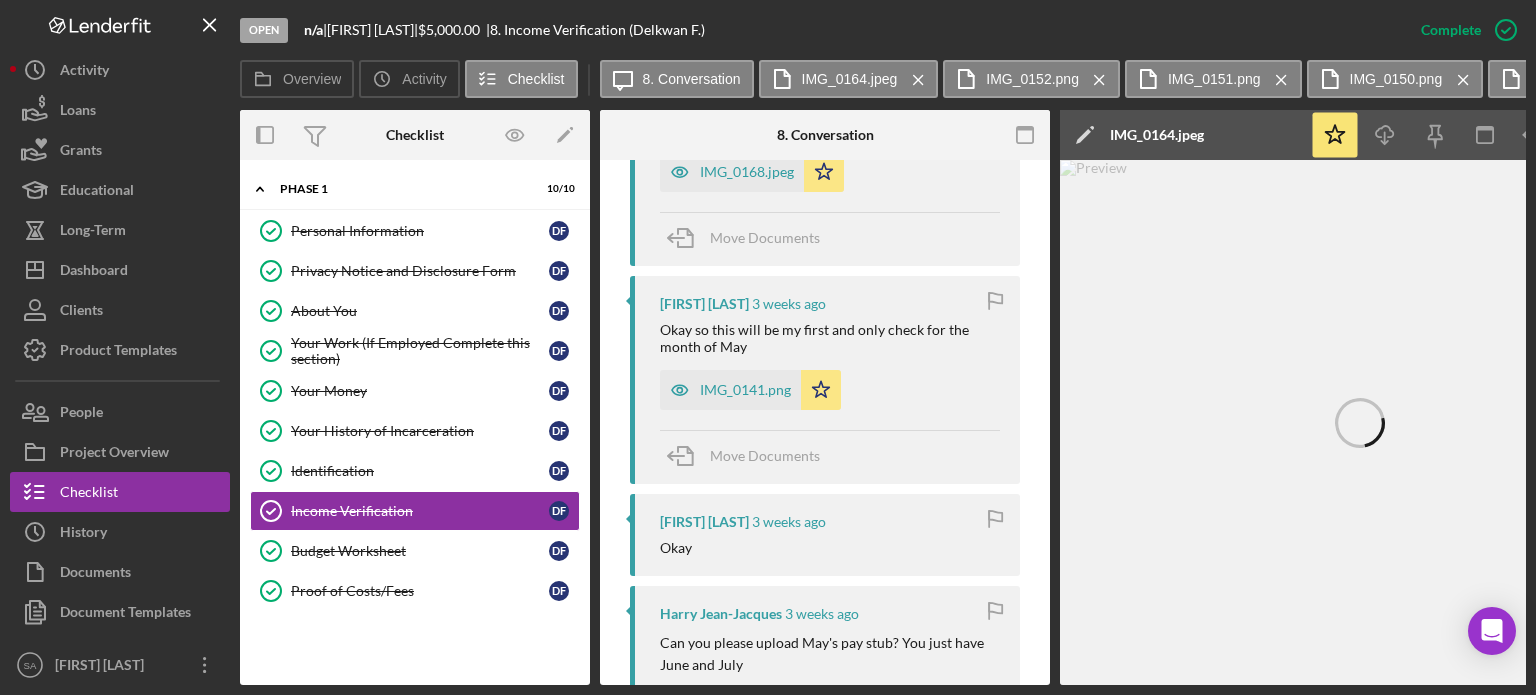 scroll, scrollTop: 2972, scrollLeft: 0, axis: vertical 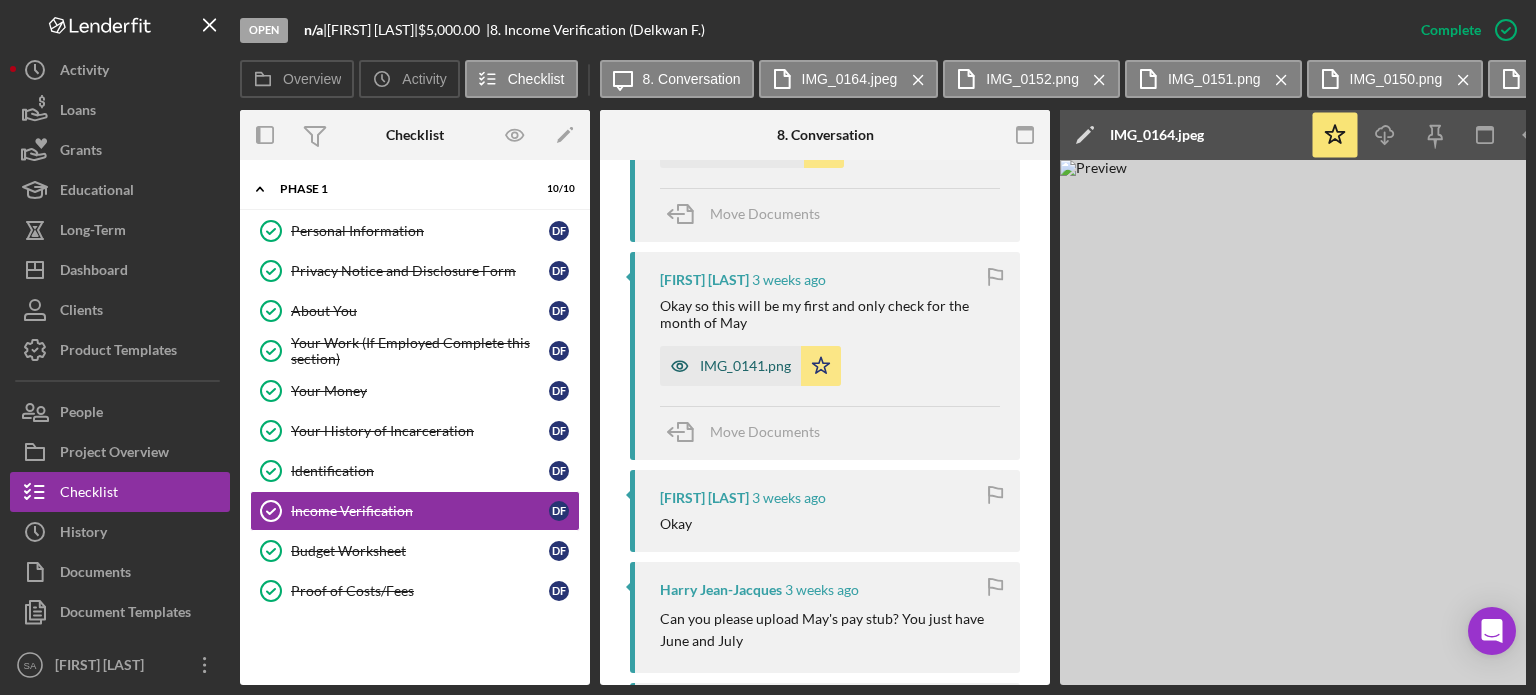 click on "IMG_0141.png" at bounding box center (745, 366) 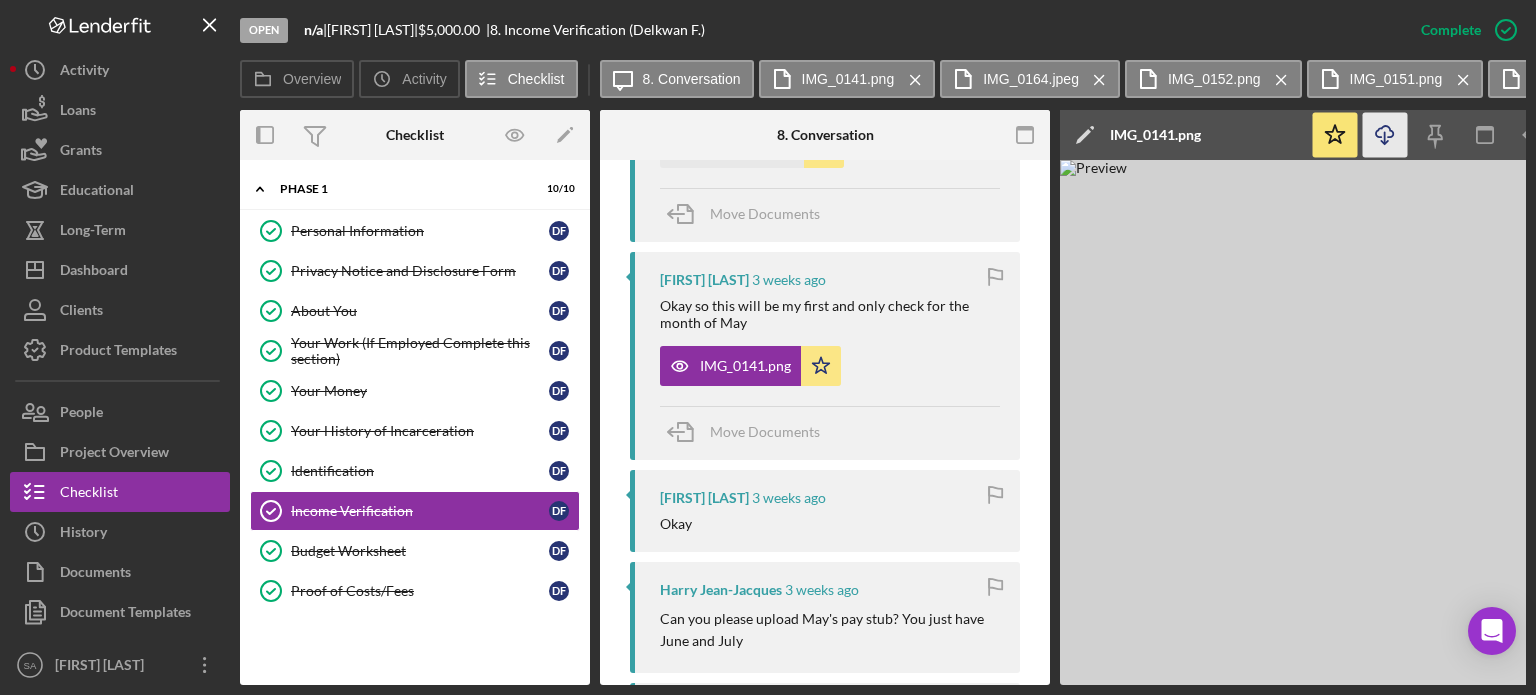 click 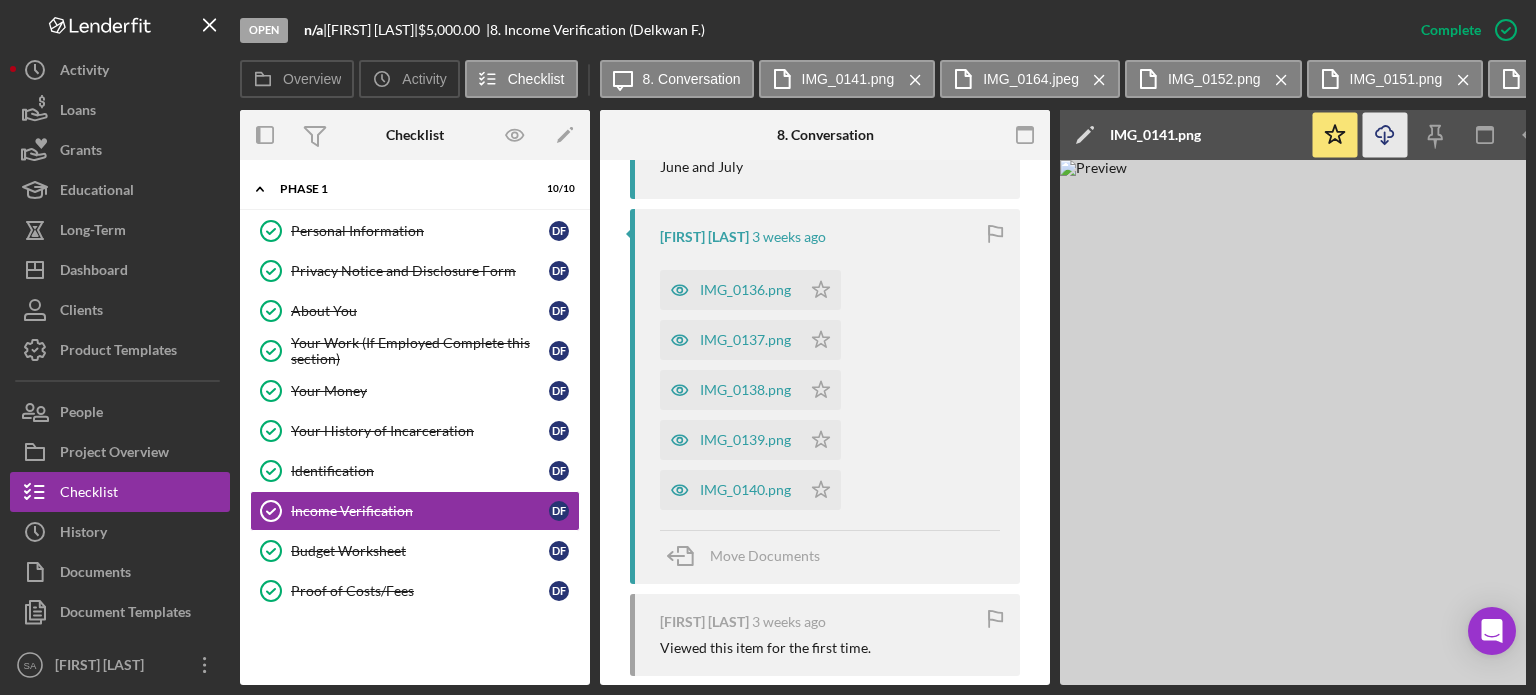 scroll, scrollTop: 3447, scrollLeft: 0, axis: vertical 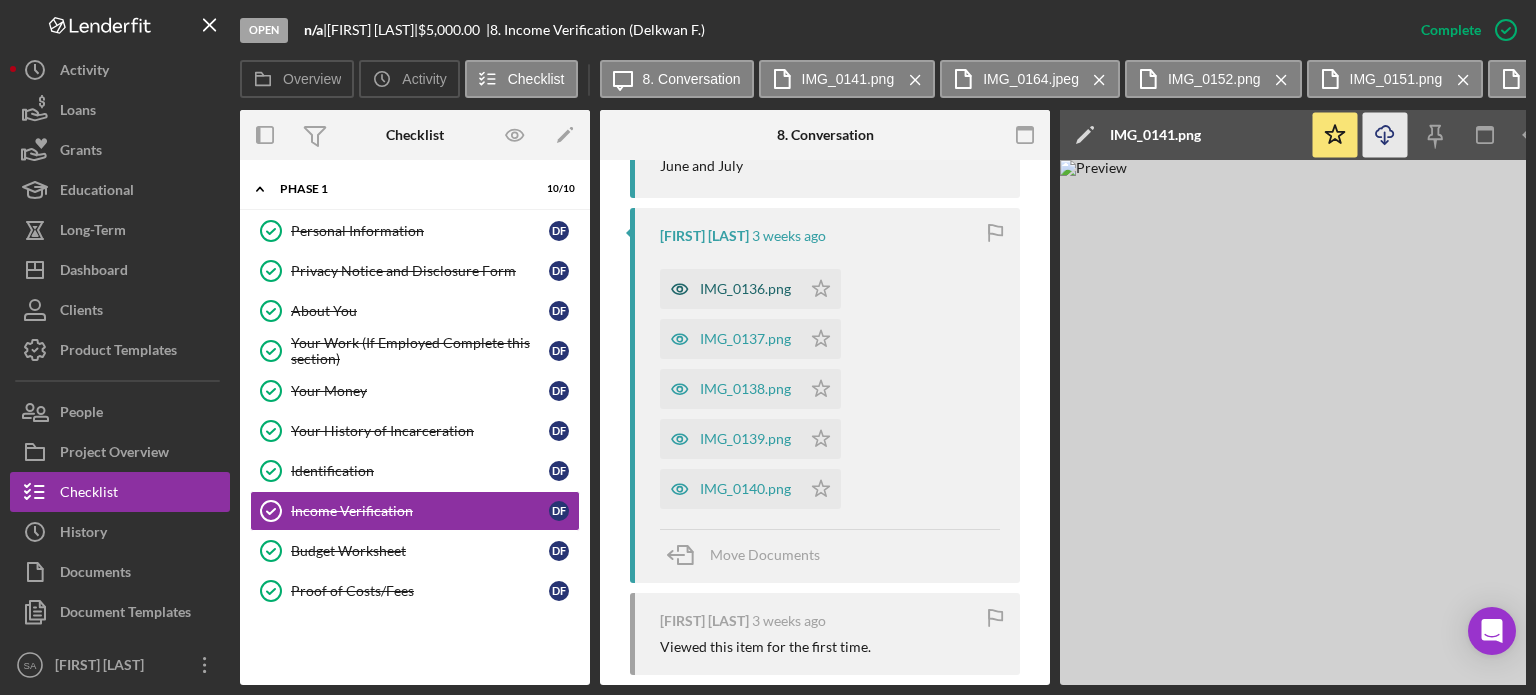 click on "IMG_0136.png" at bounding box center (745, 289) 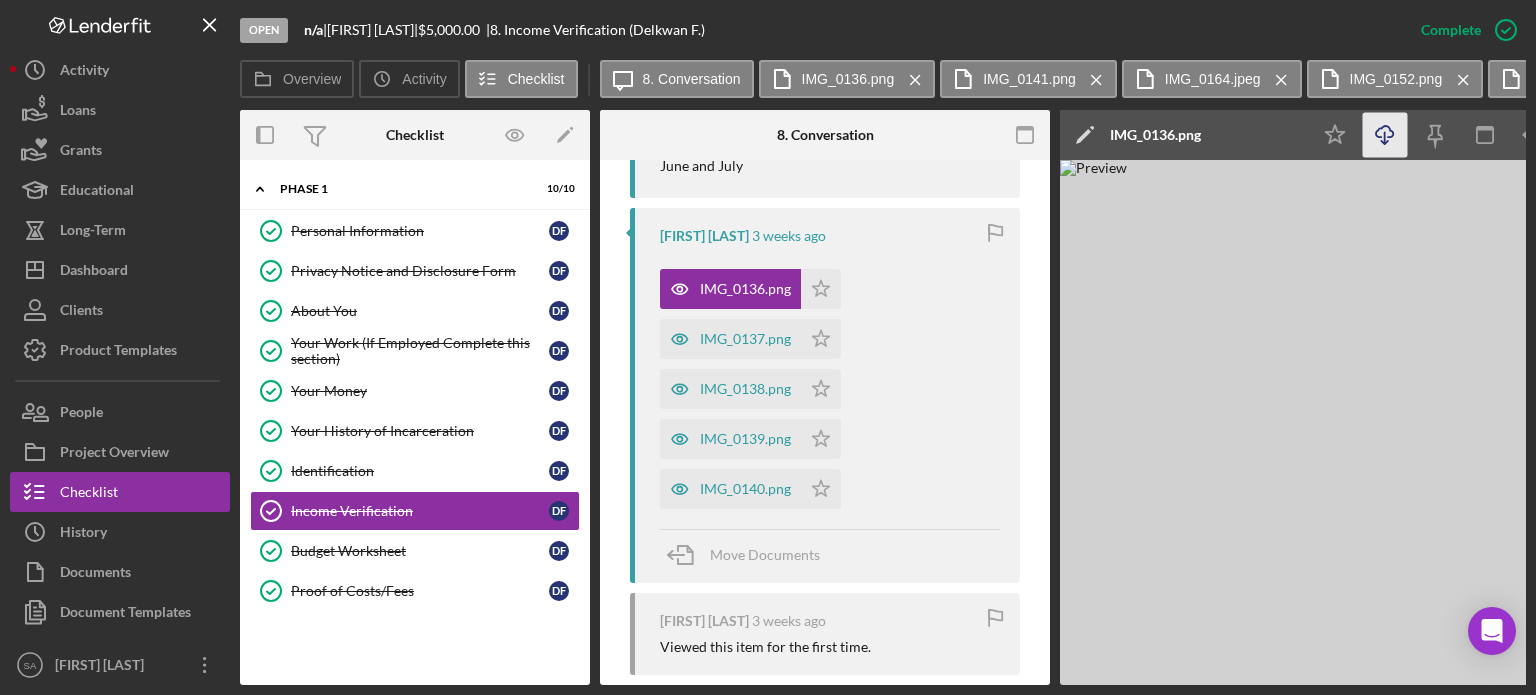 click 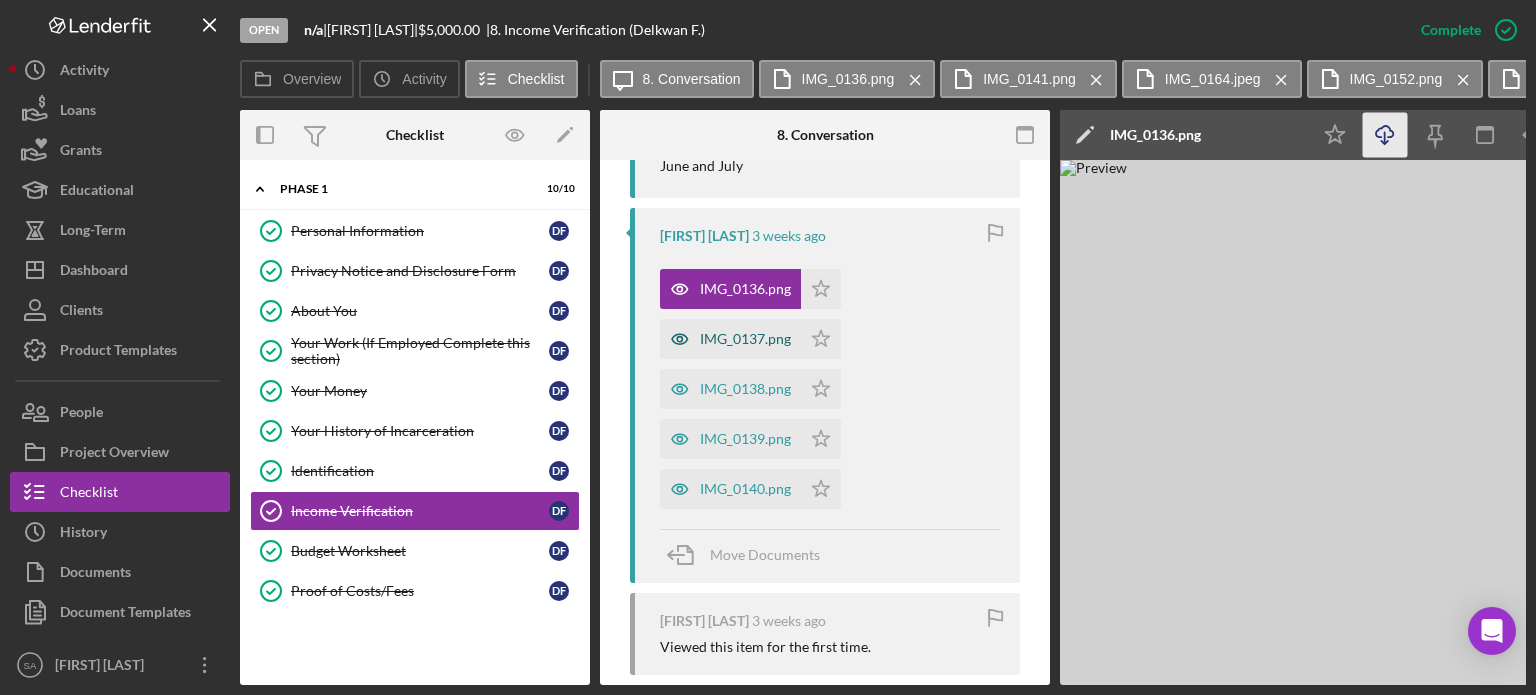 click on "IMG_0137.png" at bounding box center [745, 339] 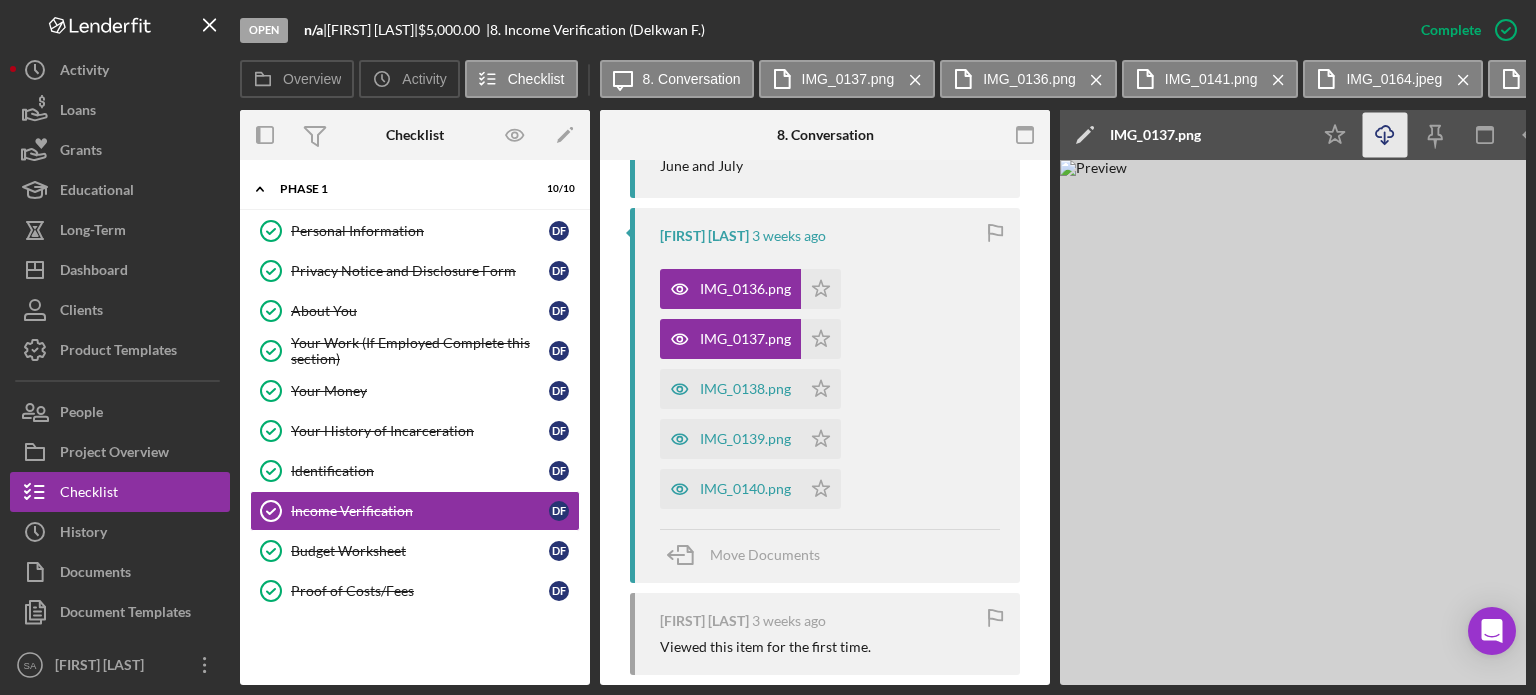 click 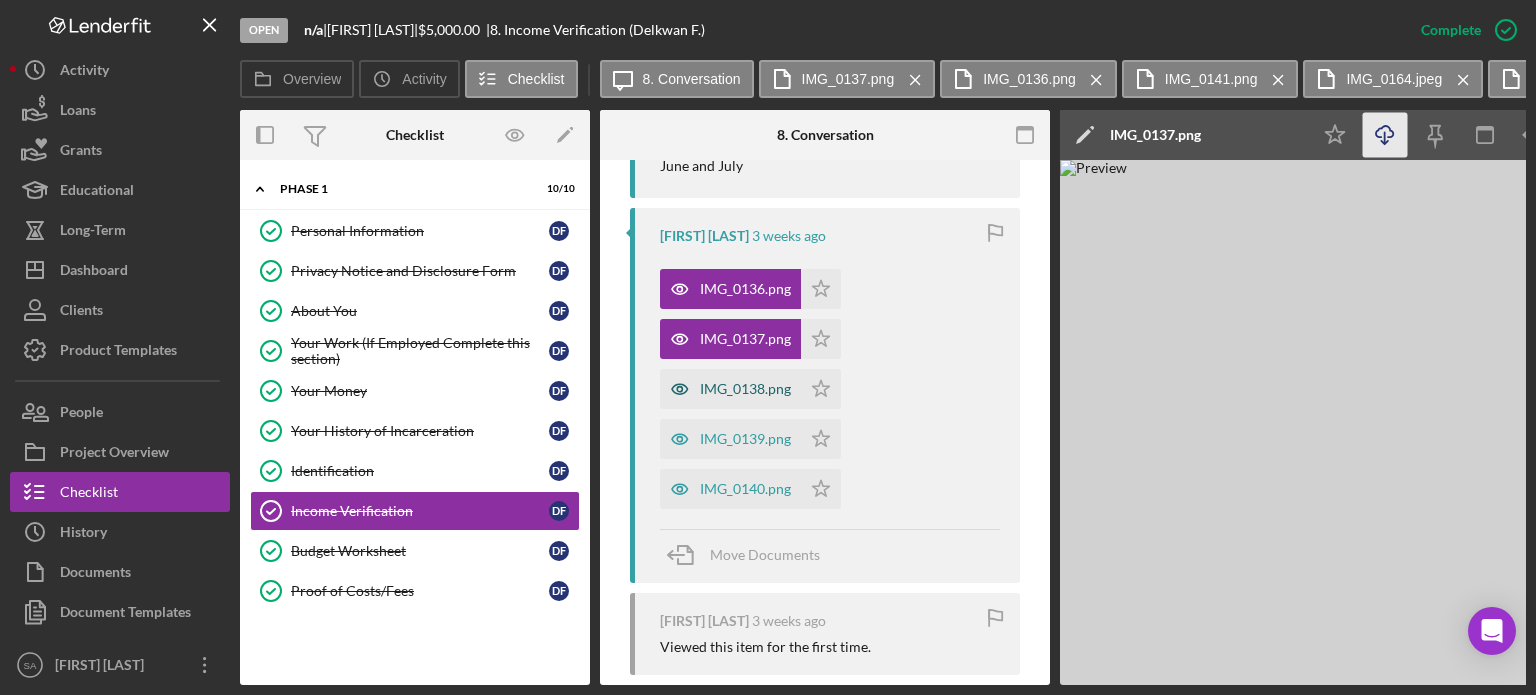 click on "IMG_0138.png" at bounding box center [745, 389] 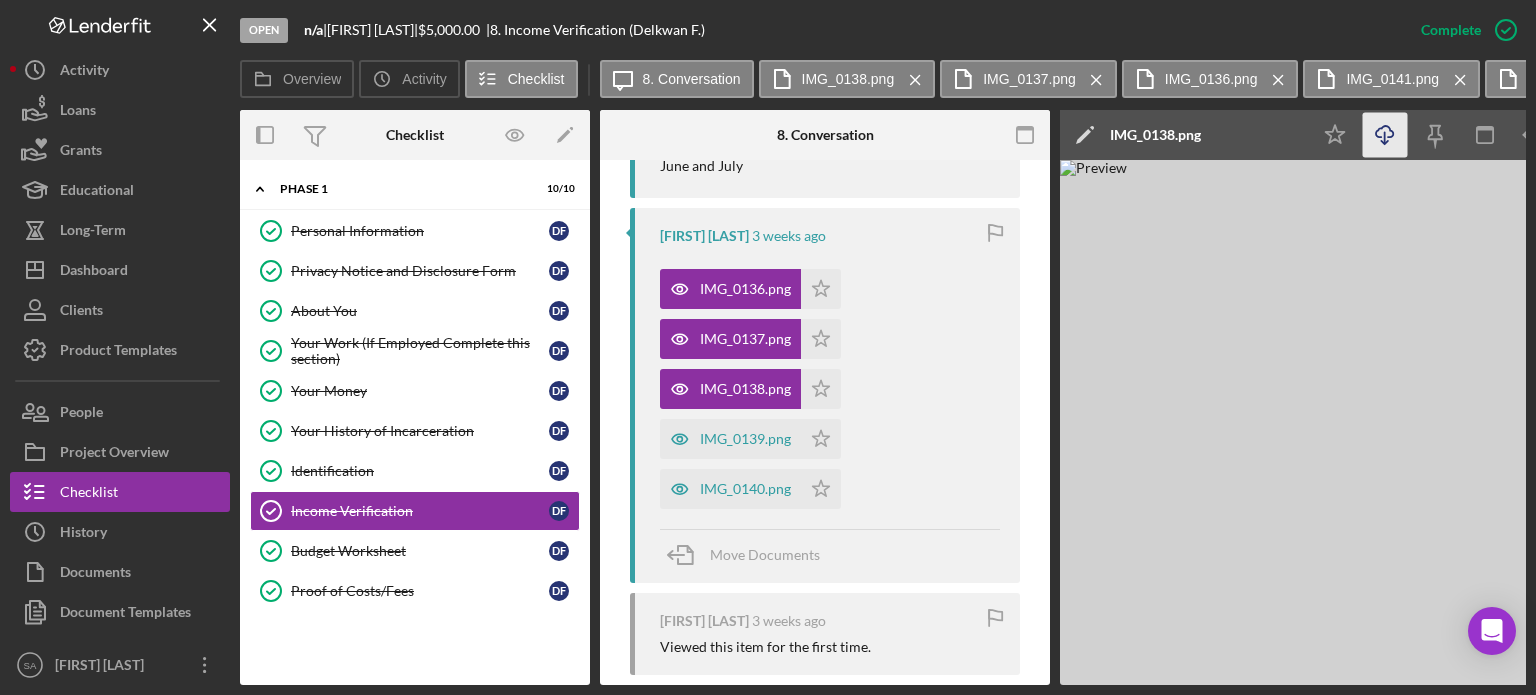 click on "Icon/Download" 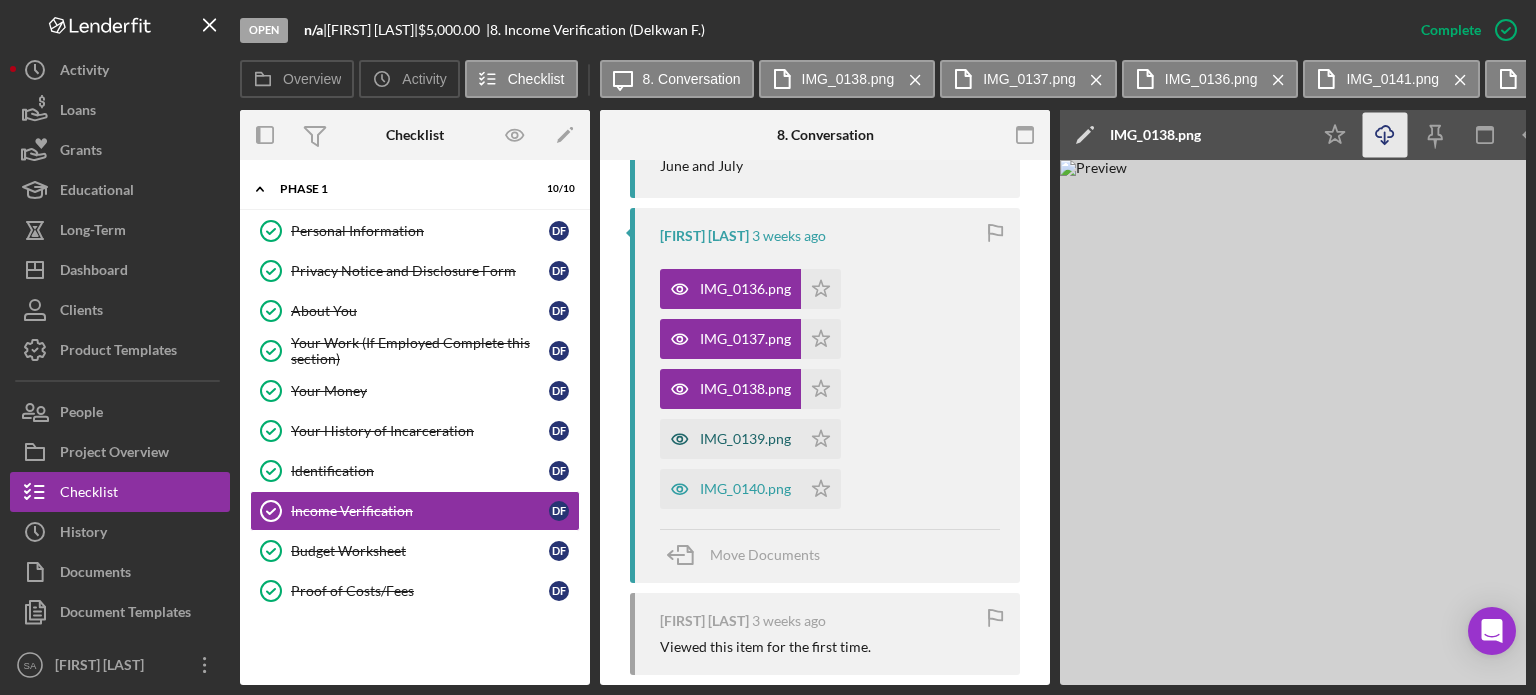 click on "IMG_0139.png" at bounding box center [745, 439] 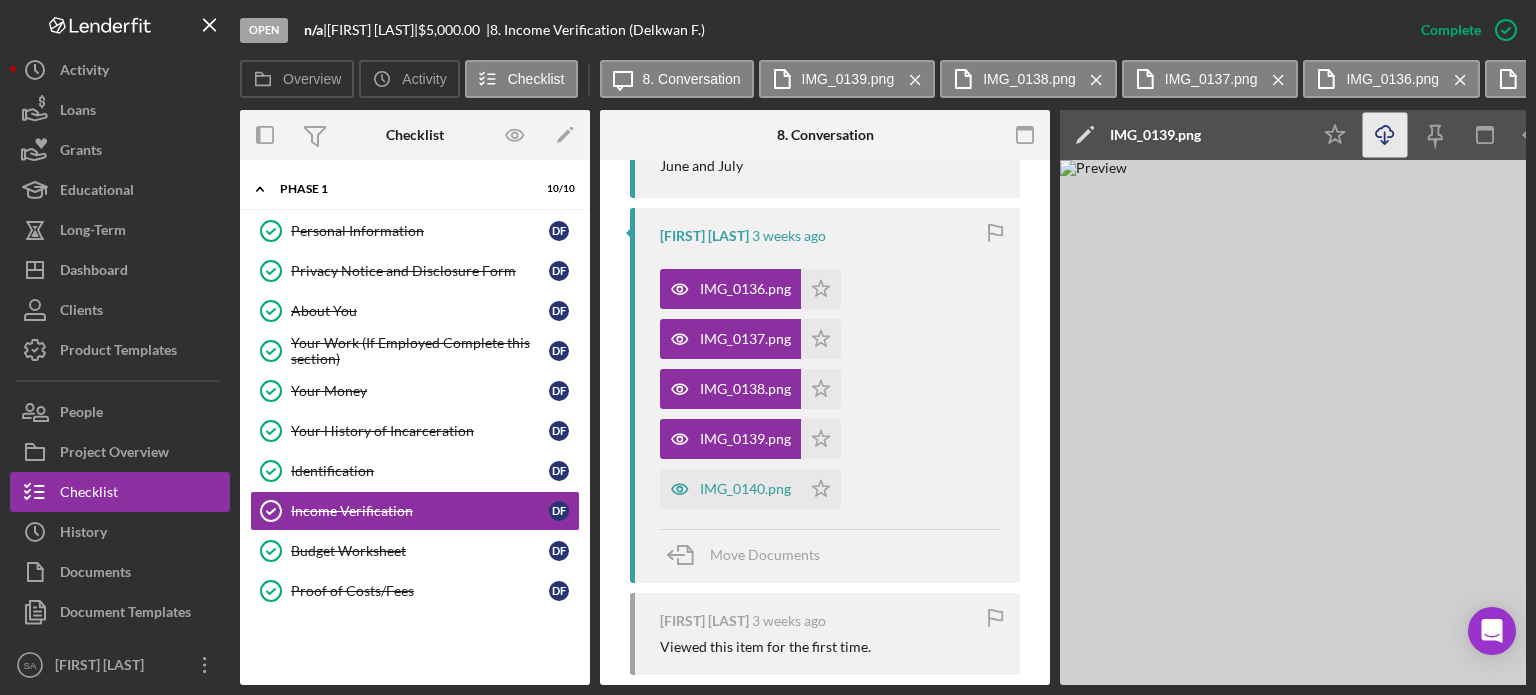 click on "Icon/Download" 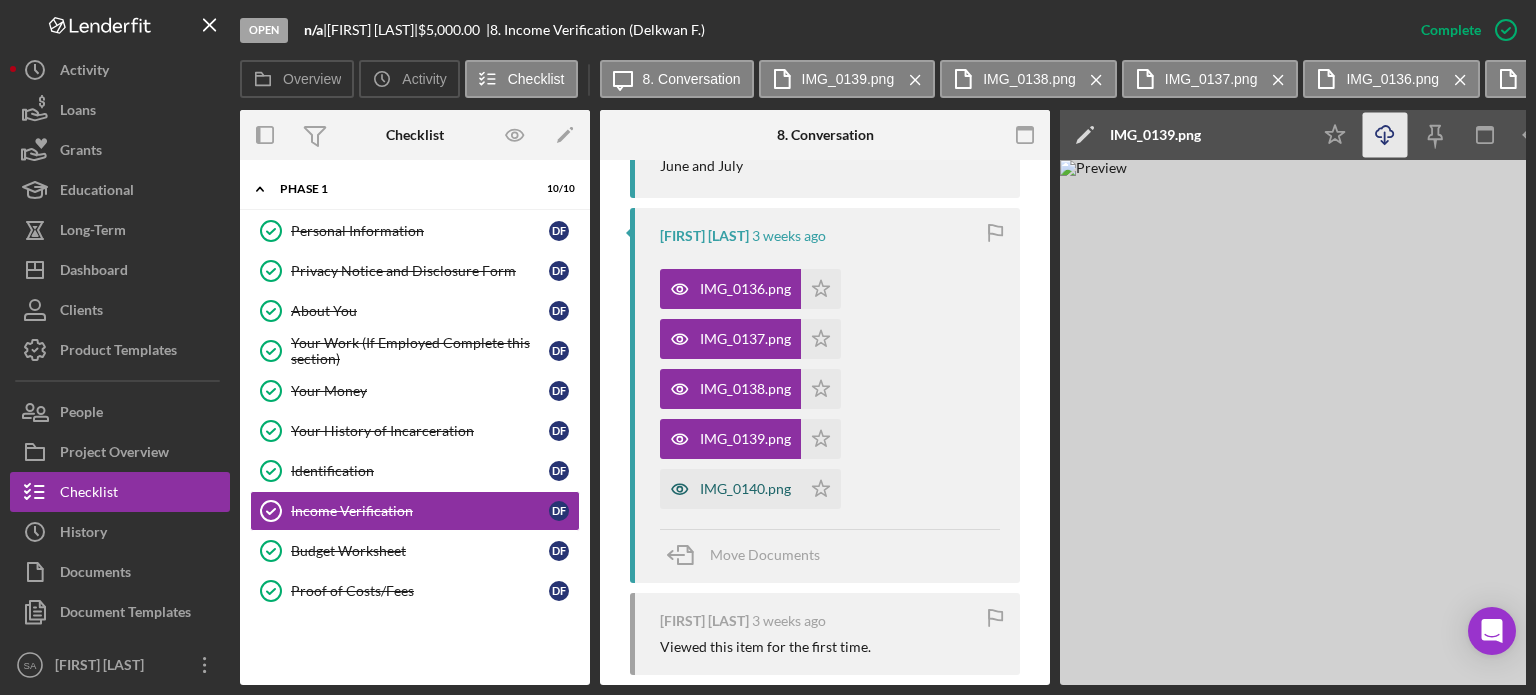 click on "IMG_0140.png" at bounding box center [745, 489] 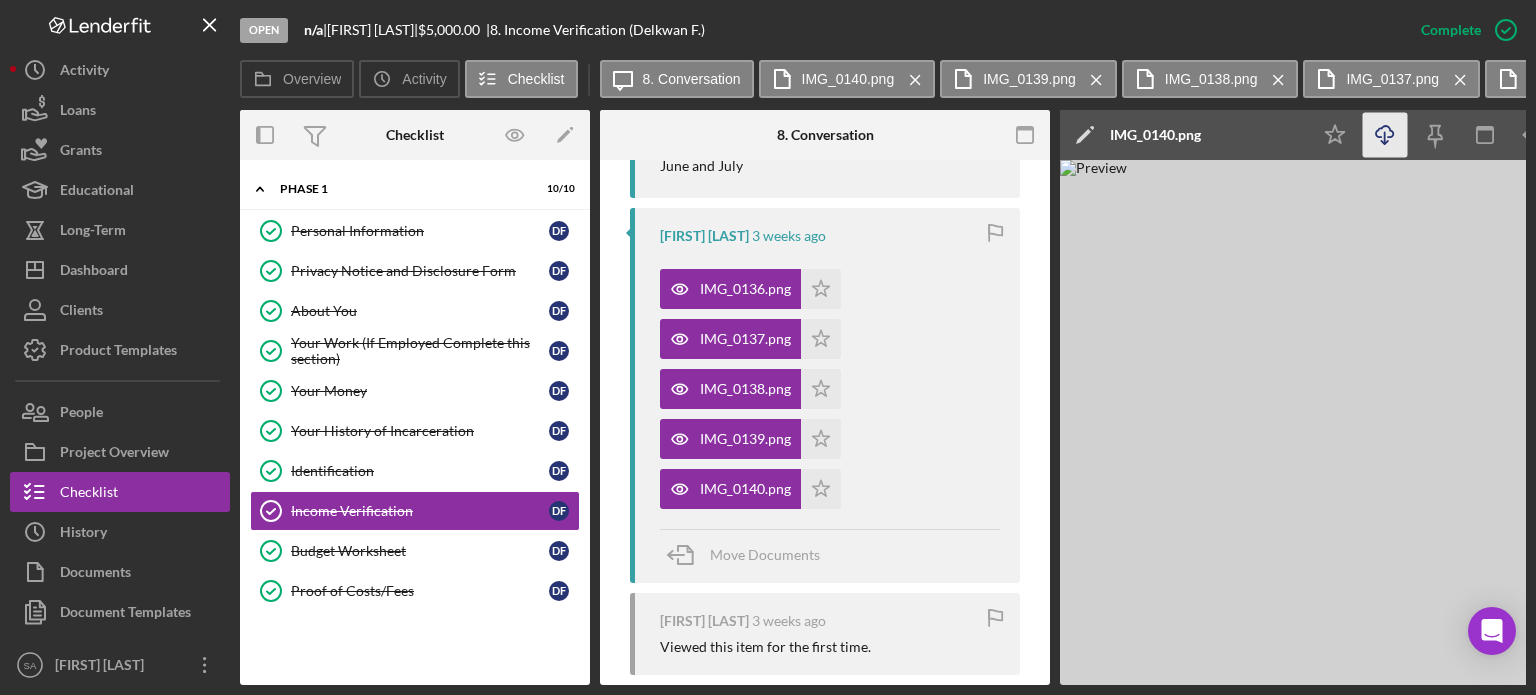 click on "Icon/Download" 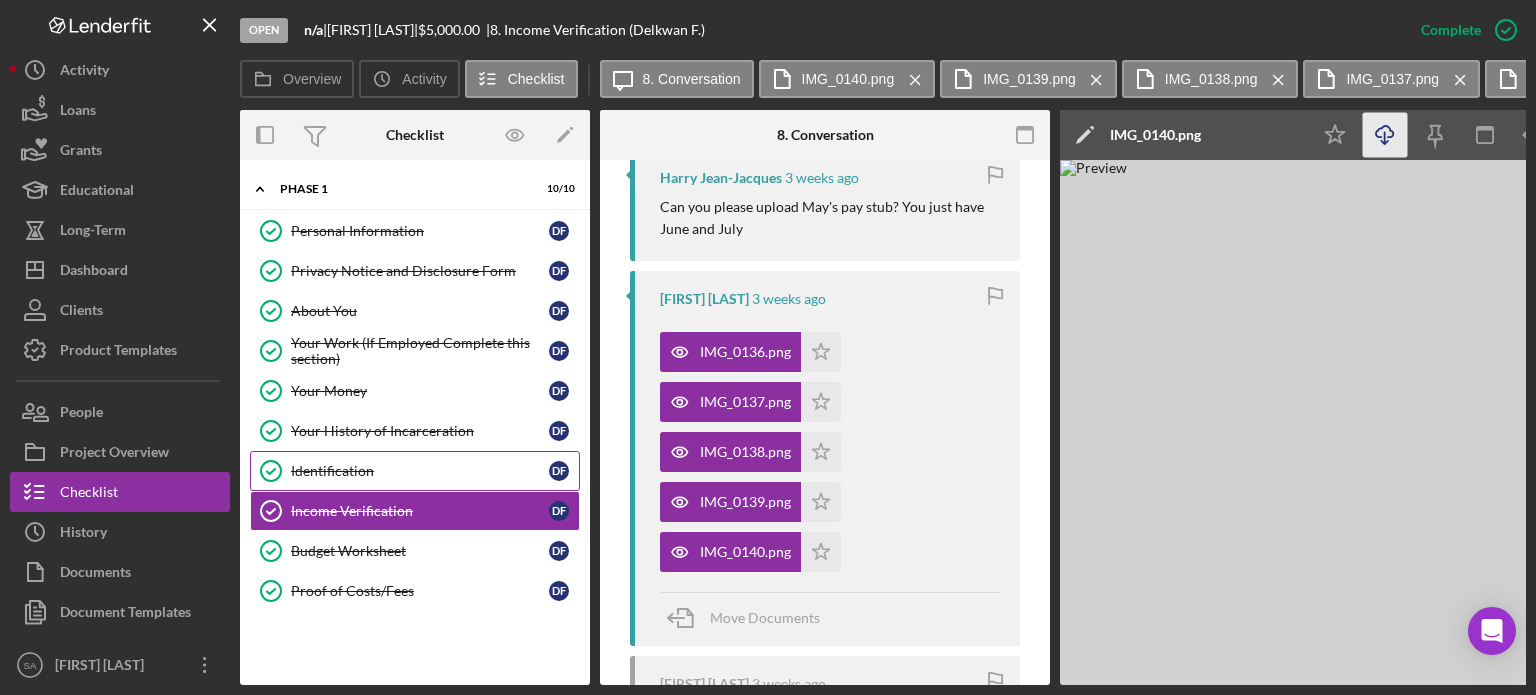 scroll, scrollTop: 3336, scrollLeft: 0, axis: vertical 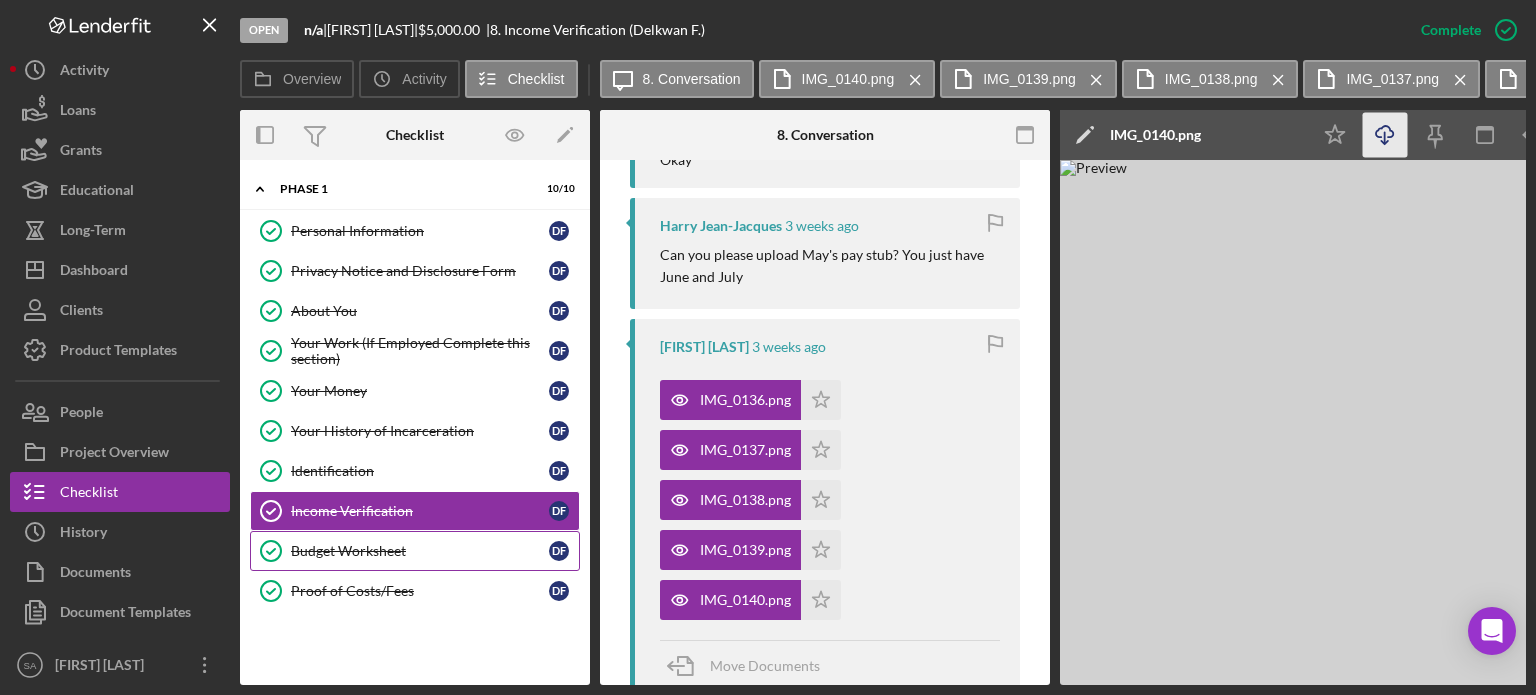 click on "Budget Worksheet" at bounding box center [420, 551] 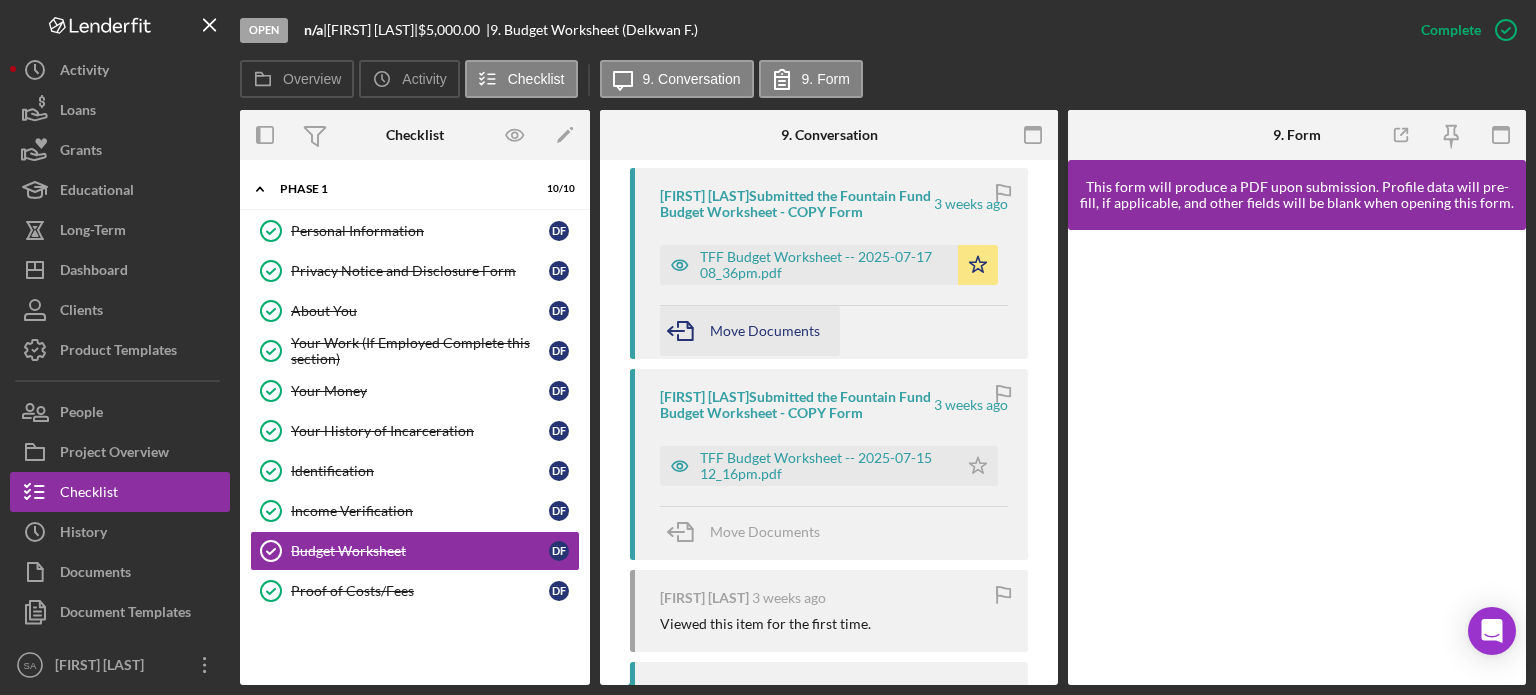 scroll, scrollTop: 1316, scrollLeft: 0, axis: vertical 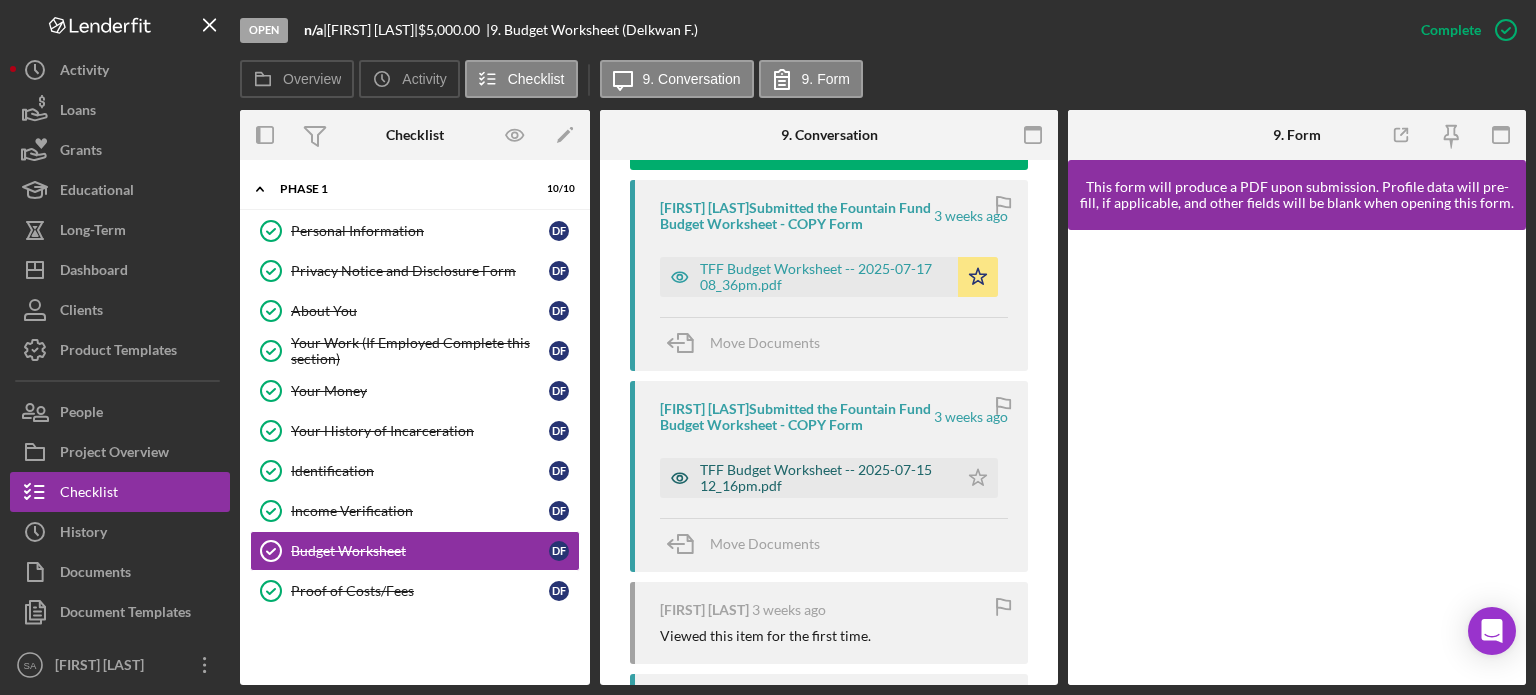click on "TFF Budget Worksheet -- 2025-07-15 12_16pm.pdf" at bounding box center [824, 478] 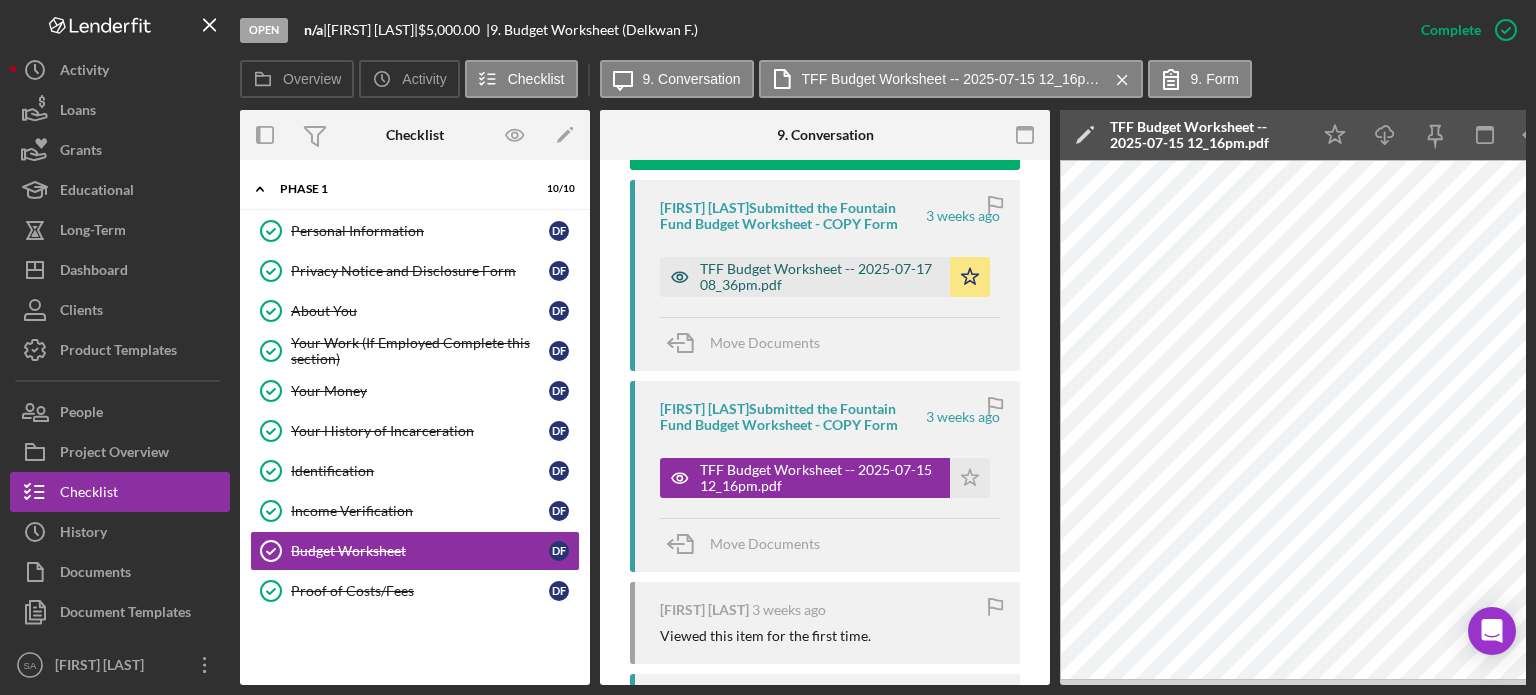 click on "TFF Budget Worksheet -- 2025-07-17 08_36pm.pdf" at bounding box center [820, 277] 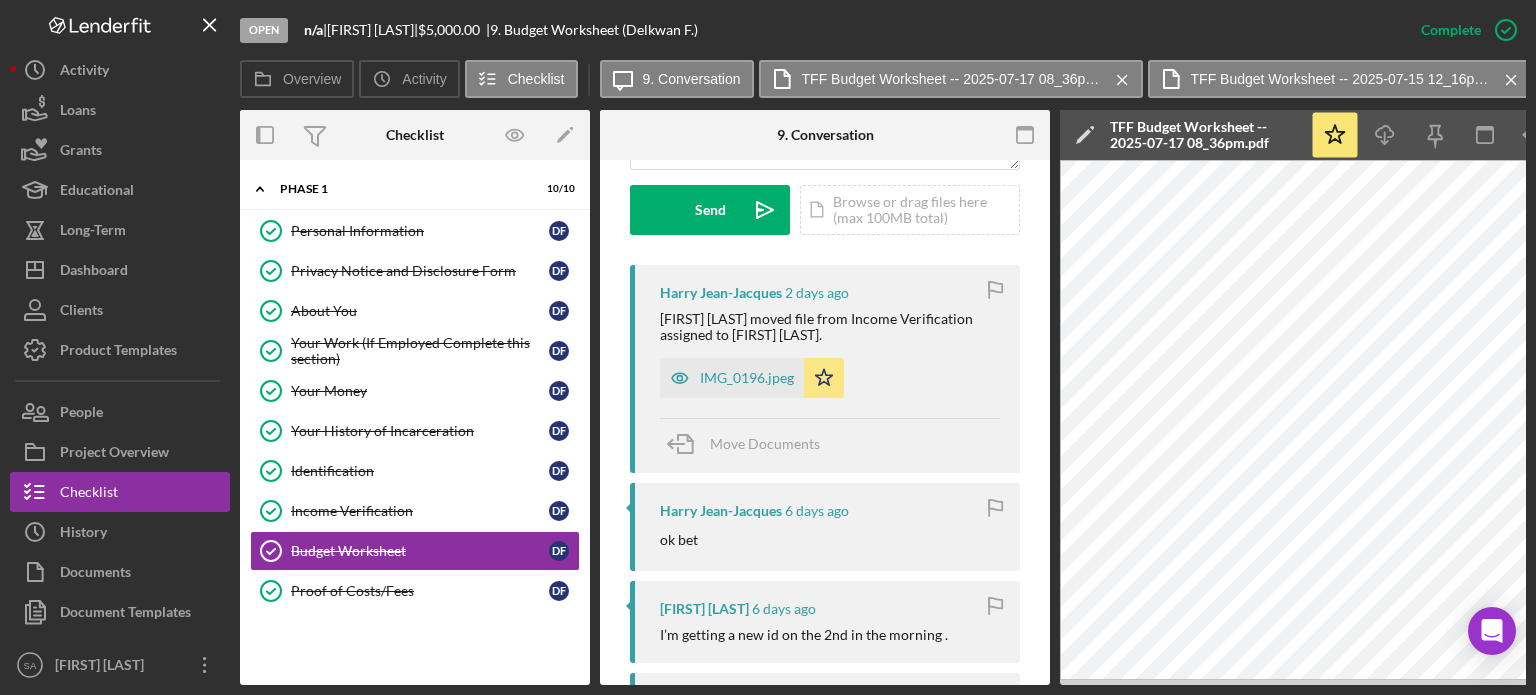 scroll, scrollTop: 540, scrollLeft: 0, axis: vertical 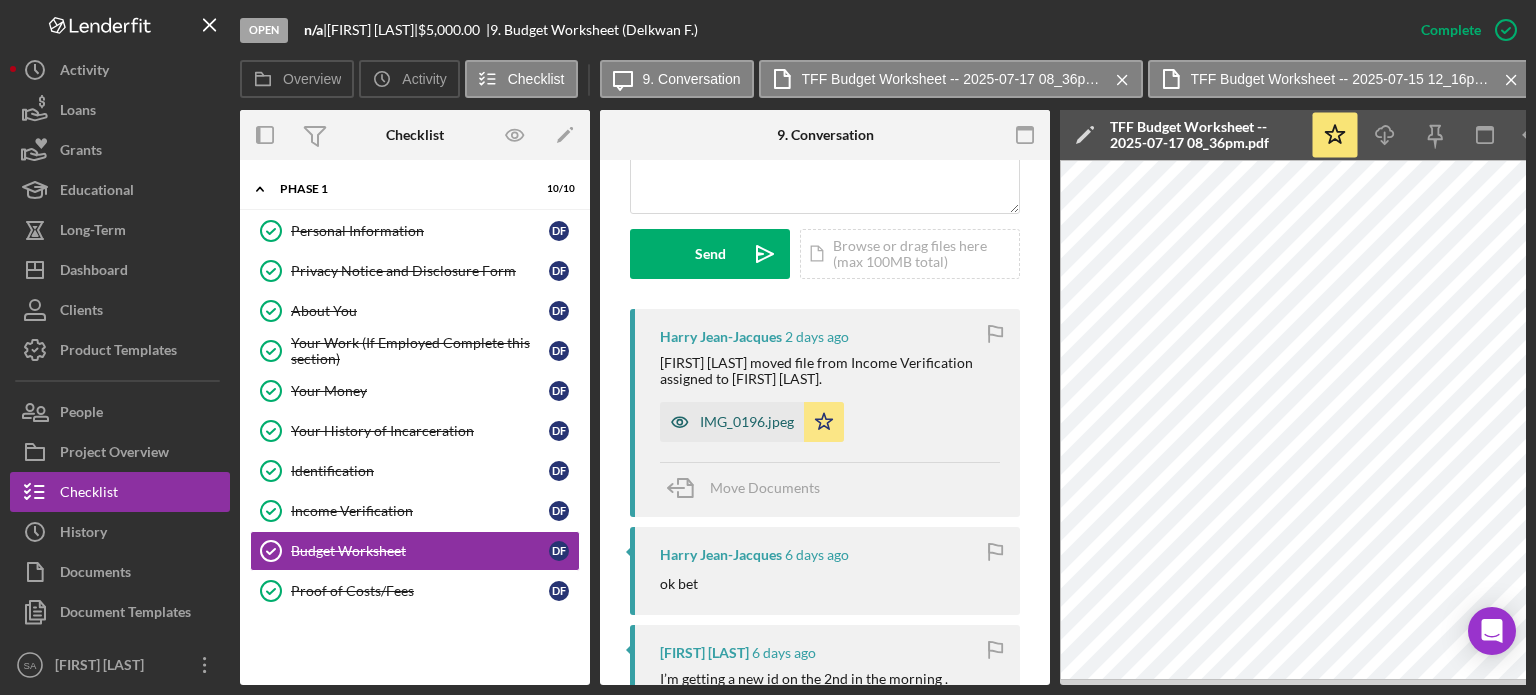 click on "IMG_0196.jpeg" at bounding box center (747, 422) 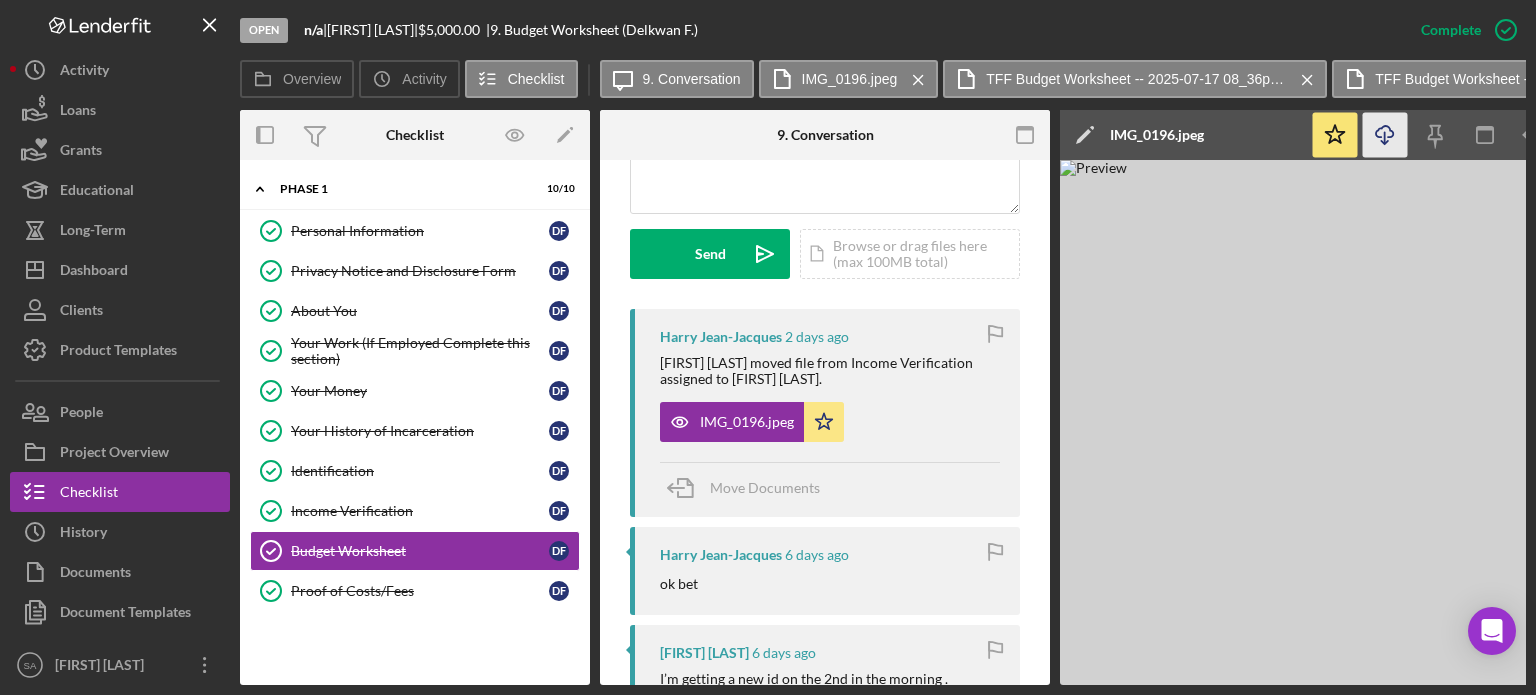 click on "Icon/Download" 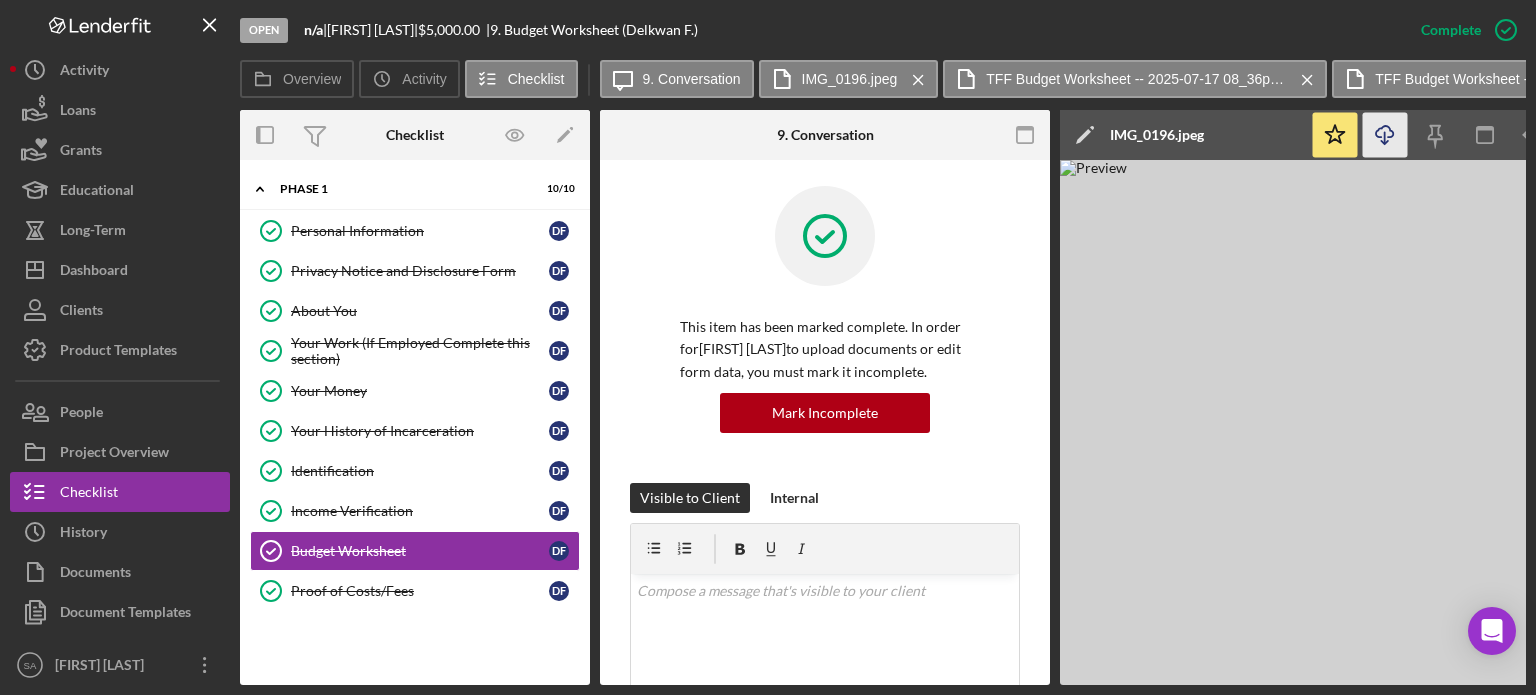 scroll, scrollTop: 0, scrollLeft: 0, axis: both 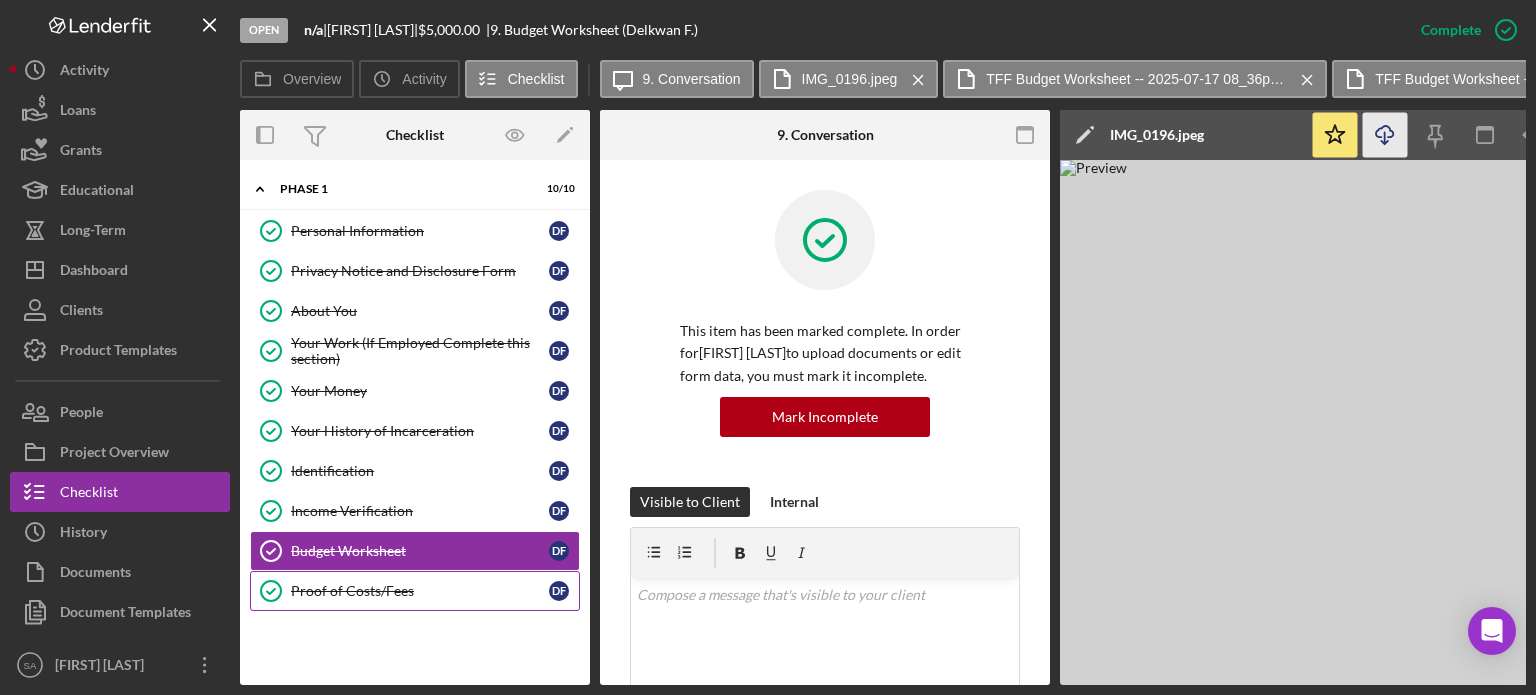 click on "Proof of Costs/Fees" at bounding box center (420, 591) 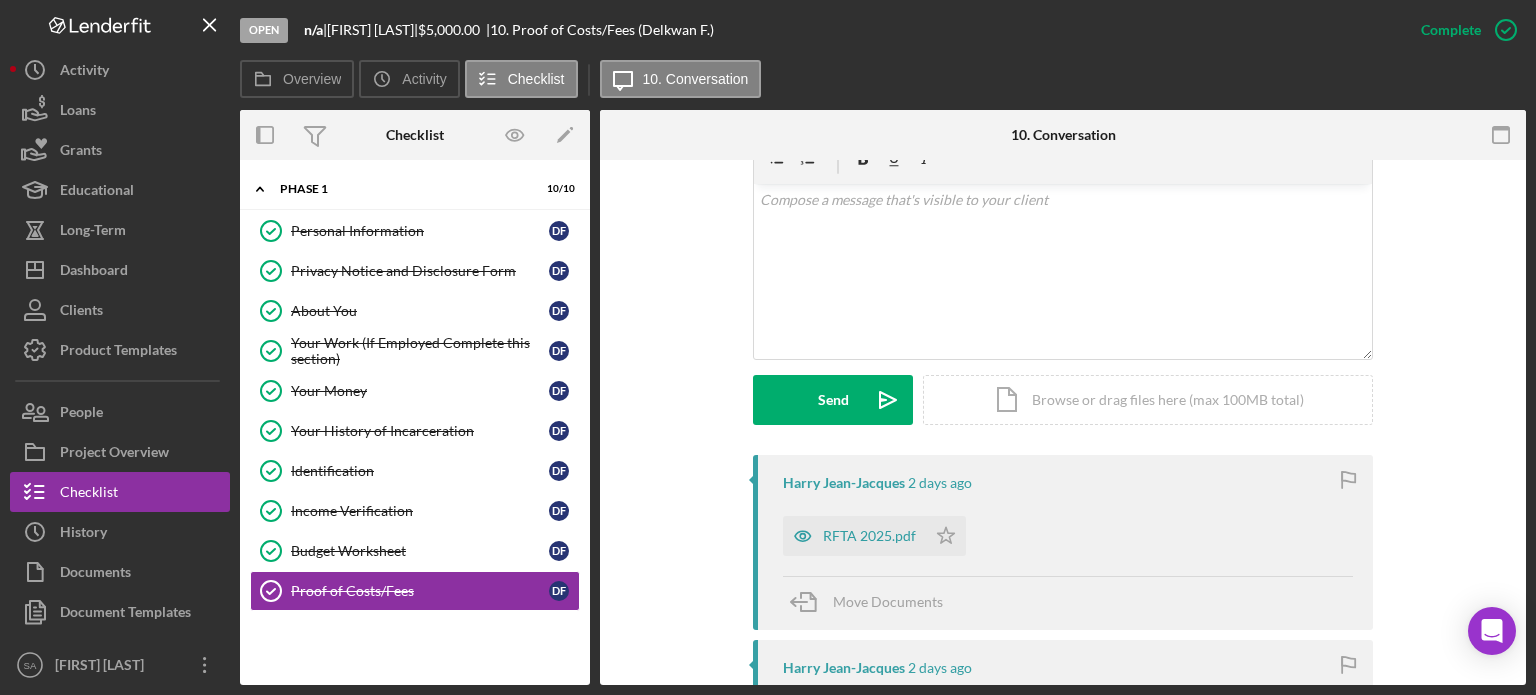 scroll, scrollTop: 424, scrollLeft: 0, axis: vertical 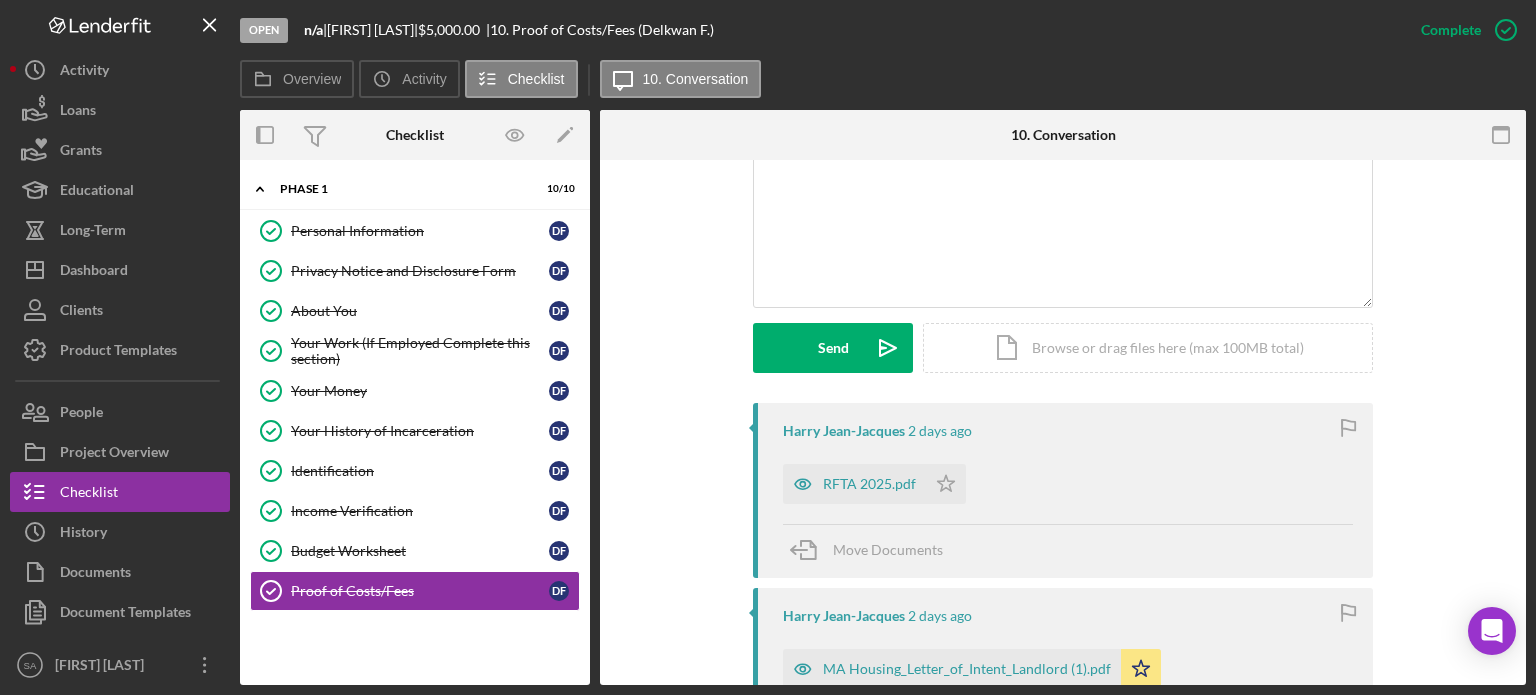 click on "RFTA 2025.pdf" at bounding box center (869, 484) 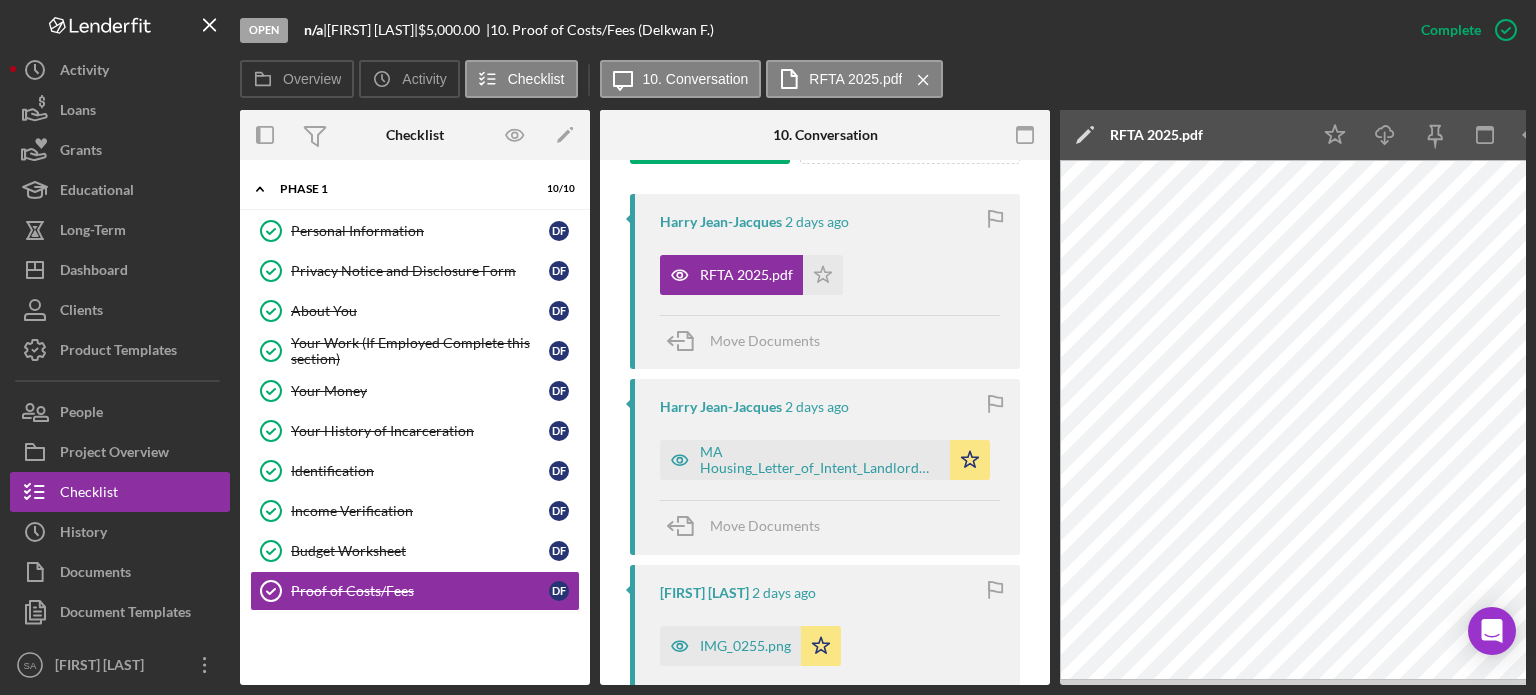 scroll, scrollTop: 672, scrollLeft: 0, axis: vertical 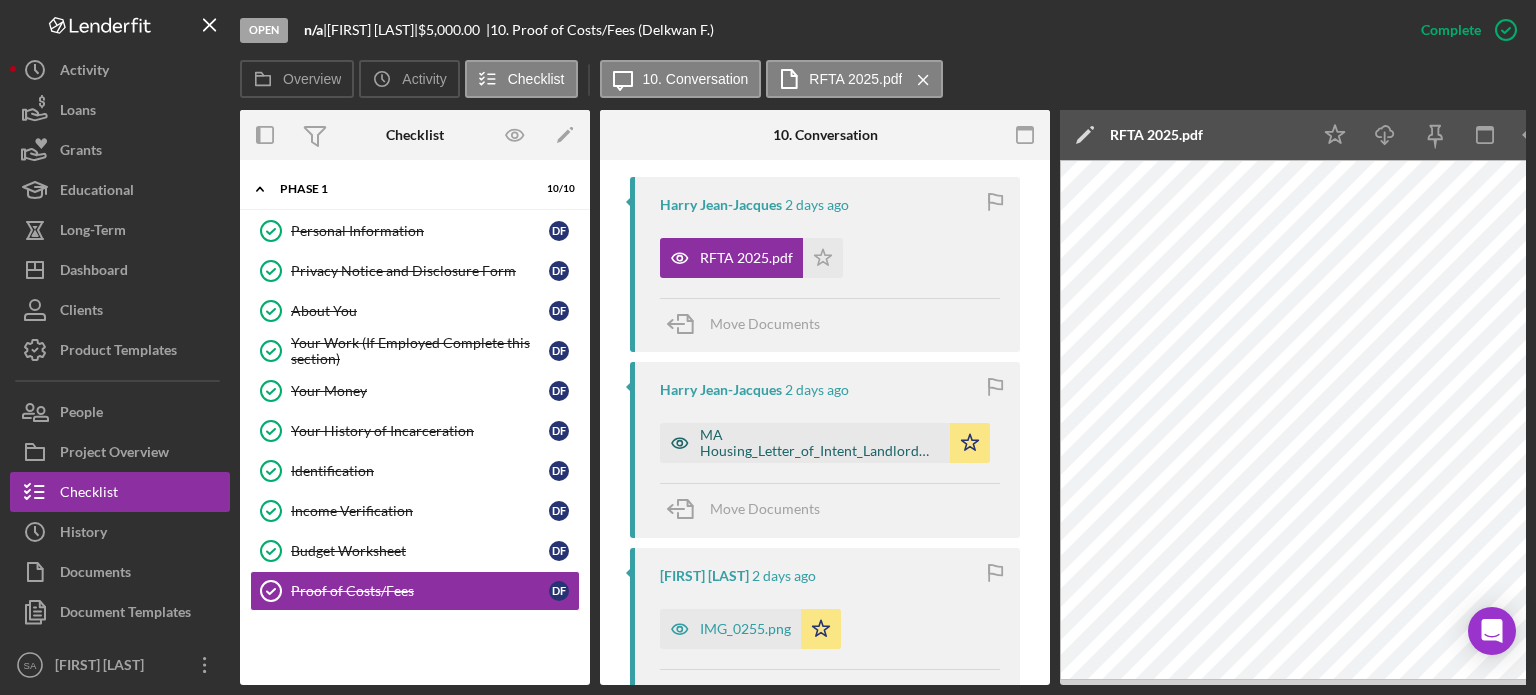 click on "MA Housing_Letter_of_Intent_Landlord (1).pdf" at bounding box center (820, 443) 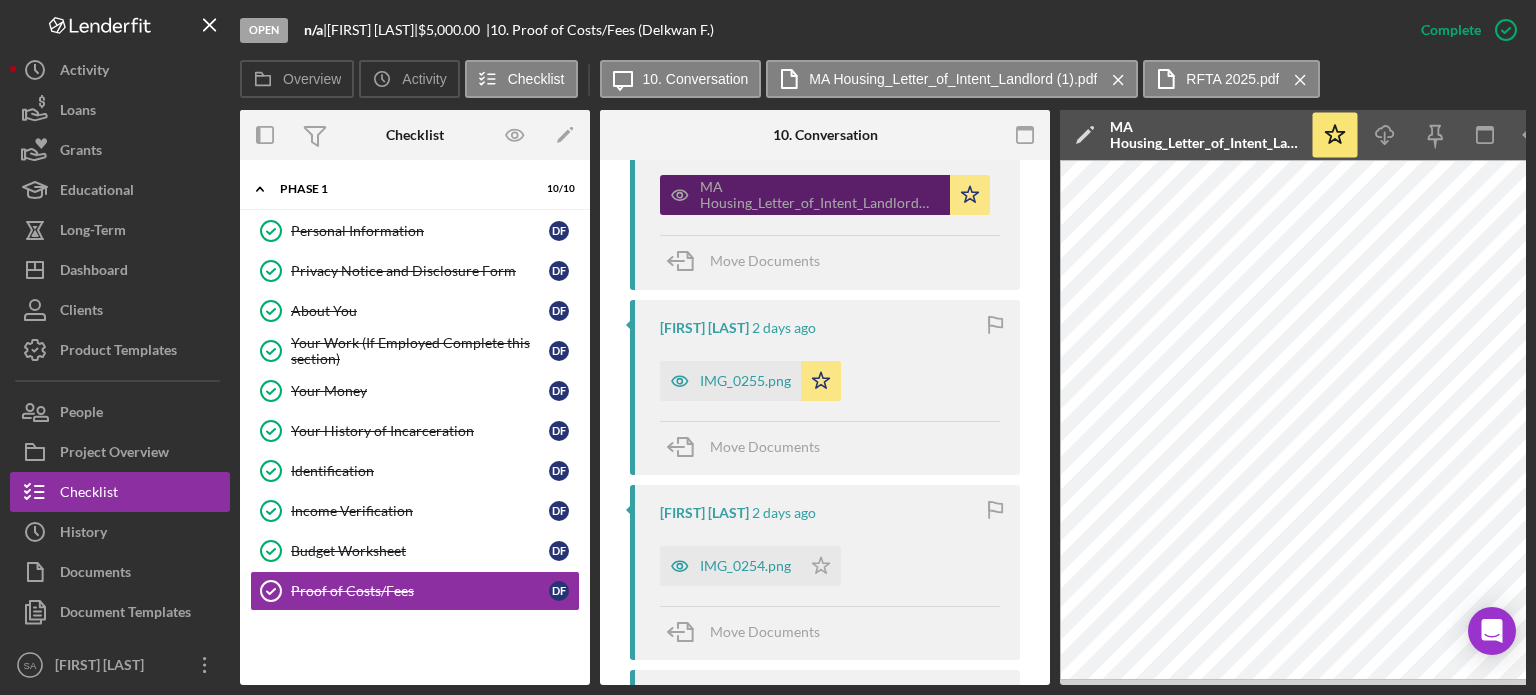 scroll, scrollTop: 947, scrollLeft: 0, axis: vertical 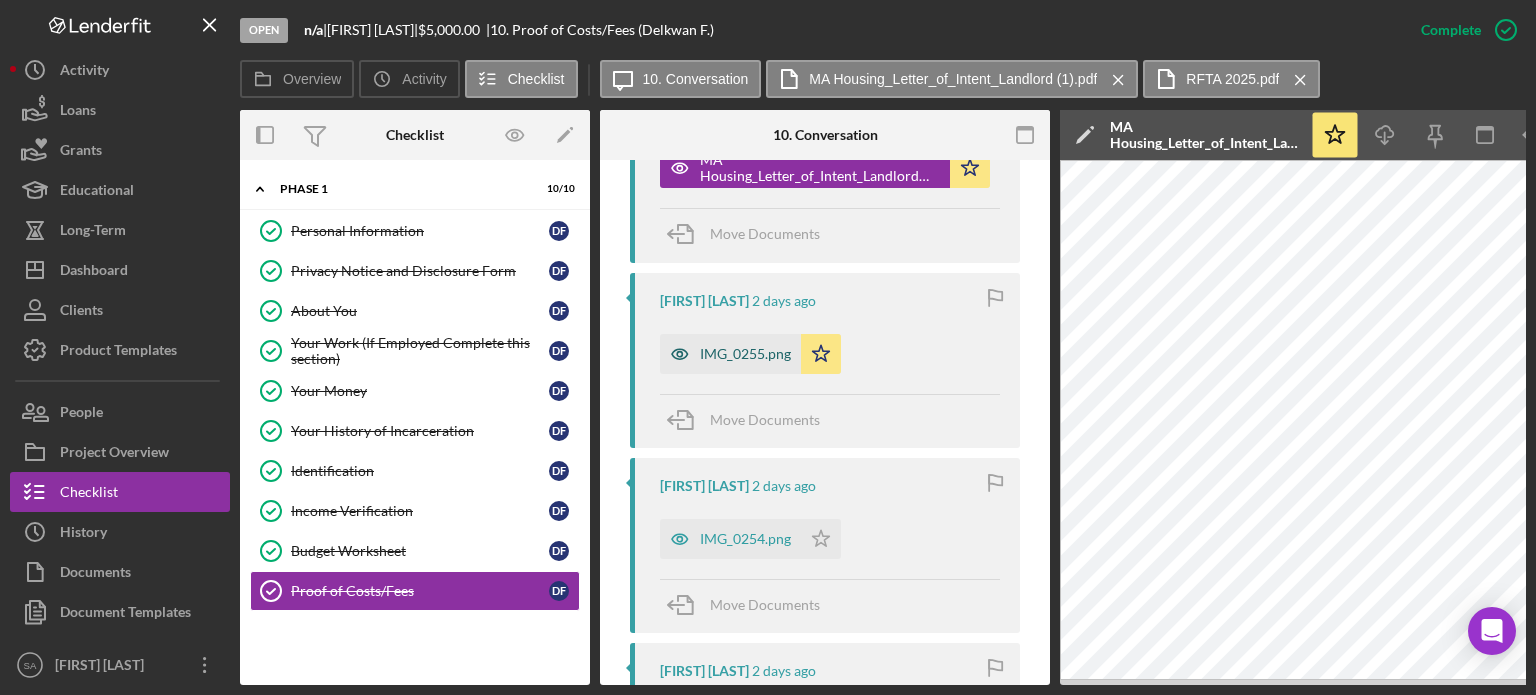click on "IMG_0255.png" at bounding box center (730, 354) 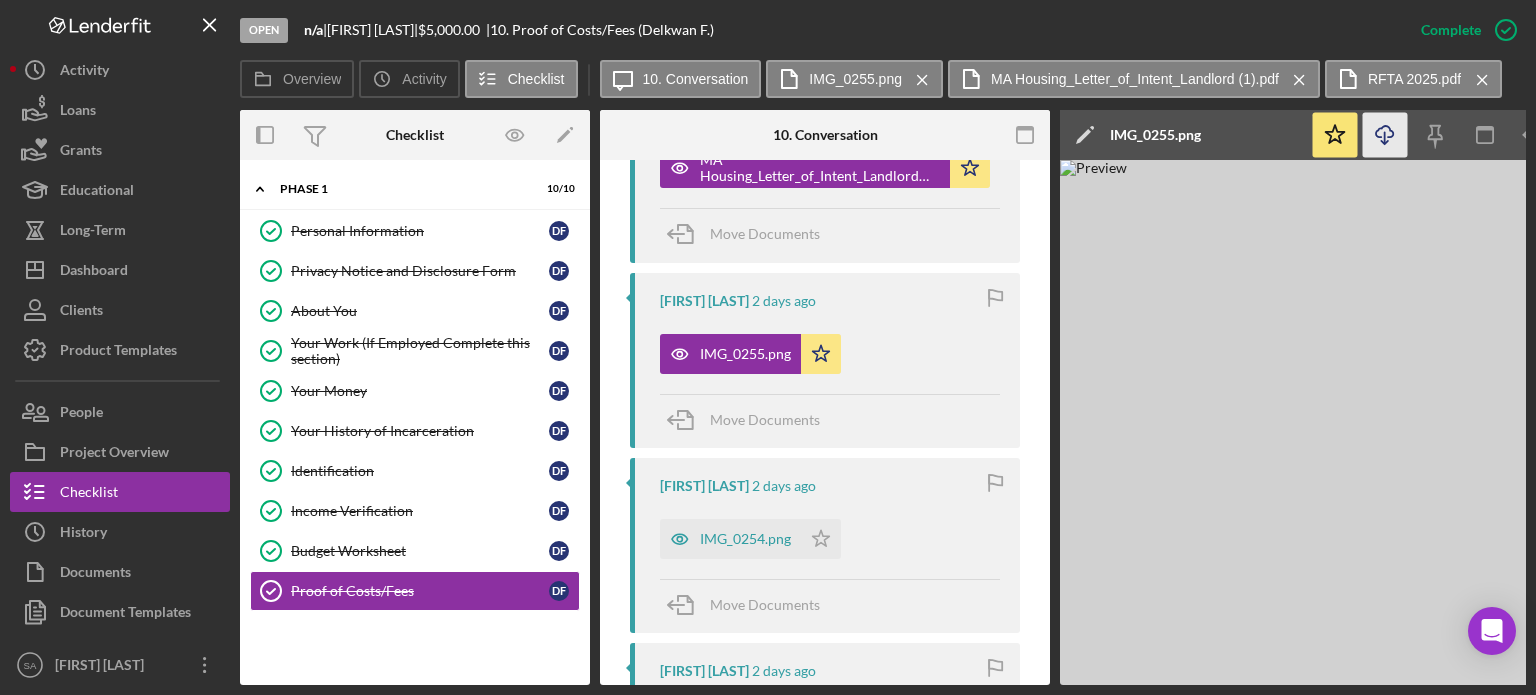 click on "Icon/Download" 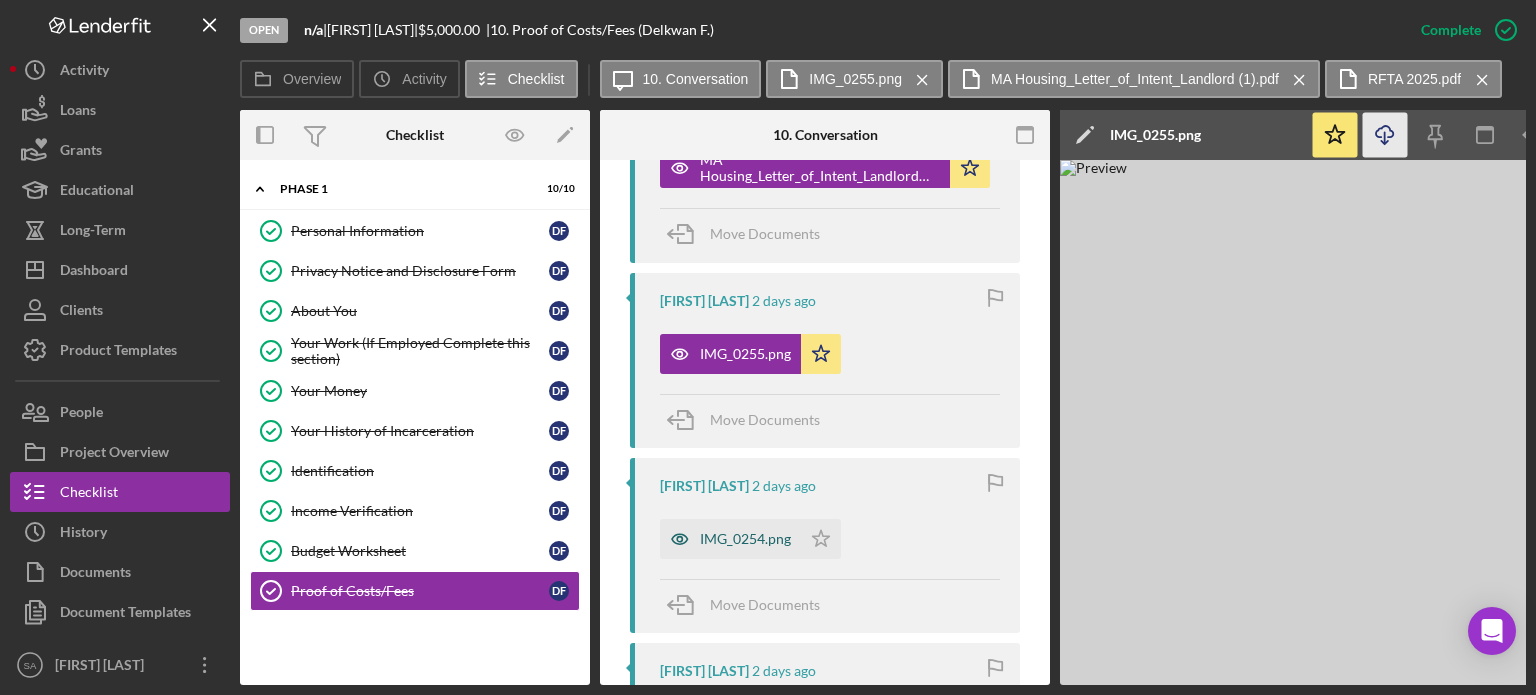 click on "IMG_0254.png" at bounding box center (745, 539) 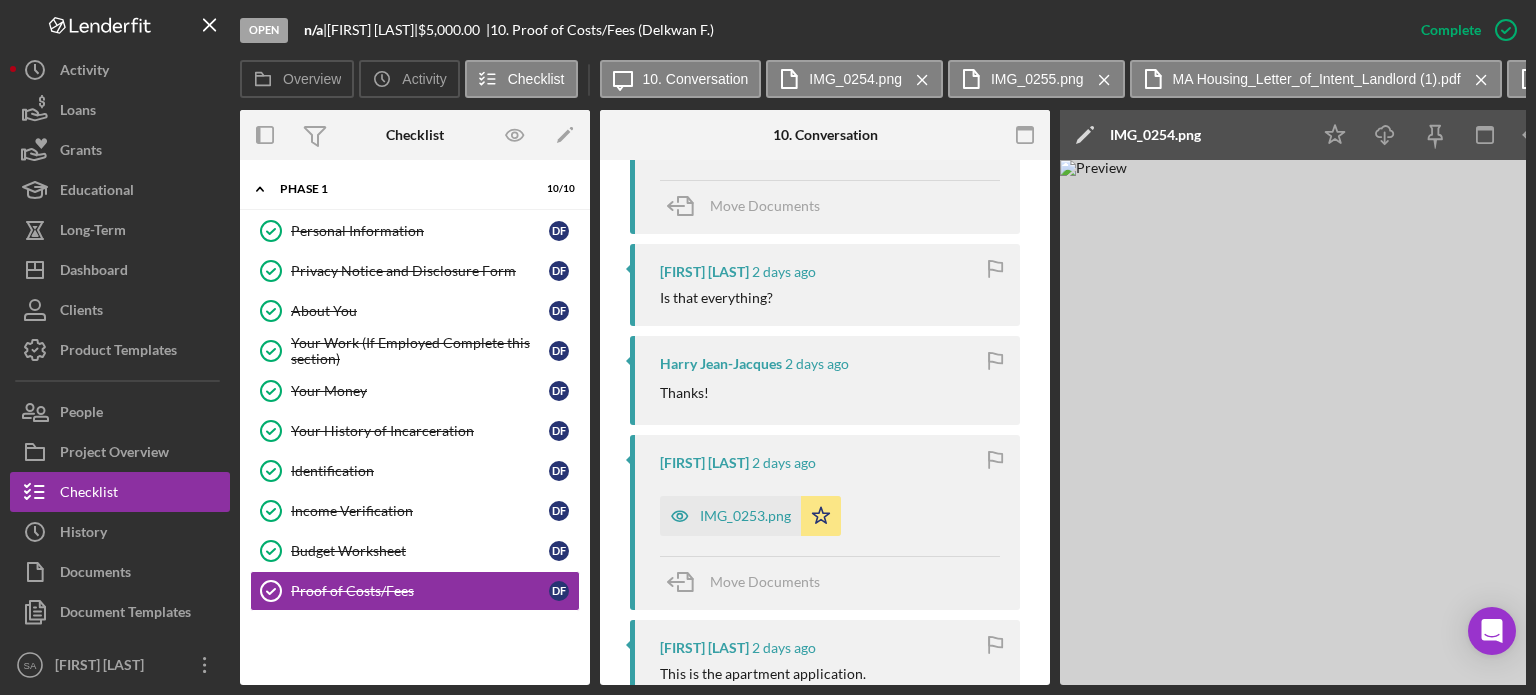 scroll, scrollTop: 1347, scrollLeft: 0, axis: vertical 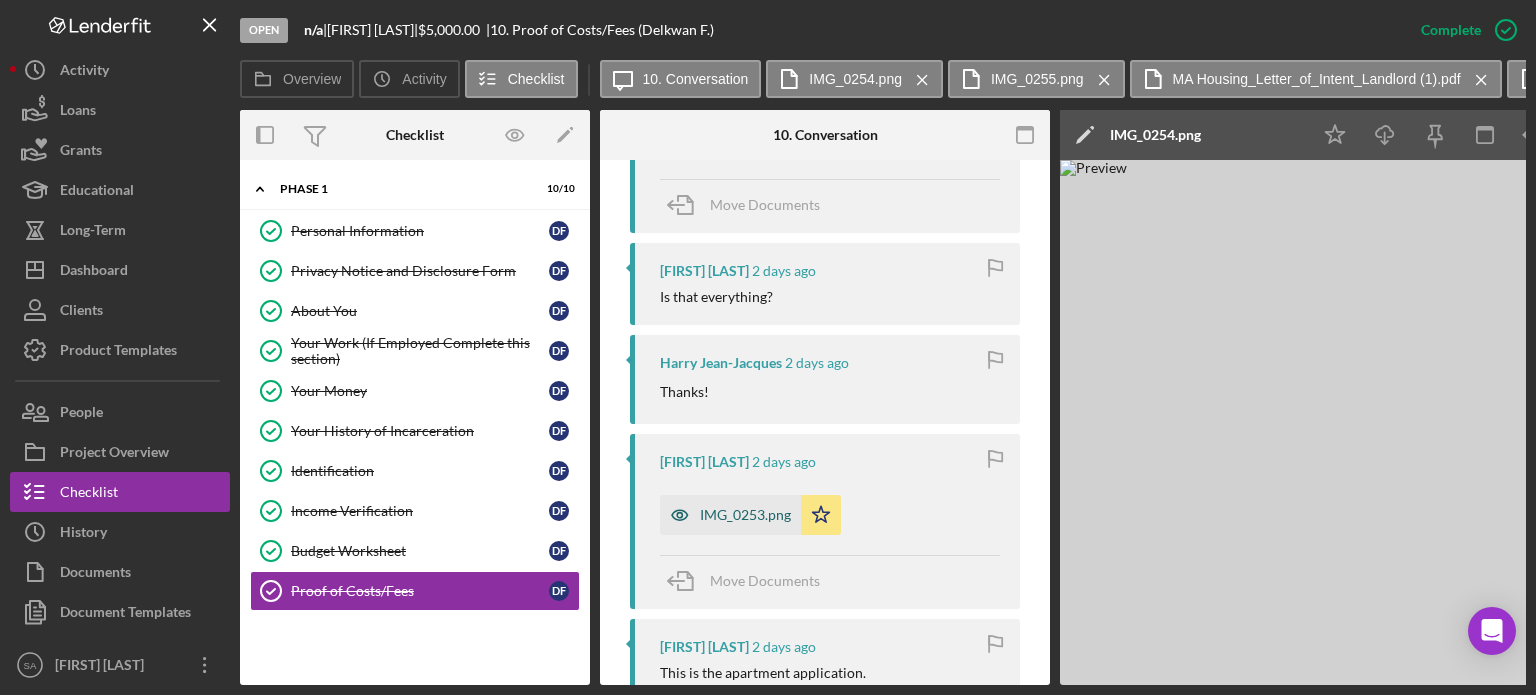 click on "IMG_0253.png" at bounding box center [745, 515] 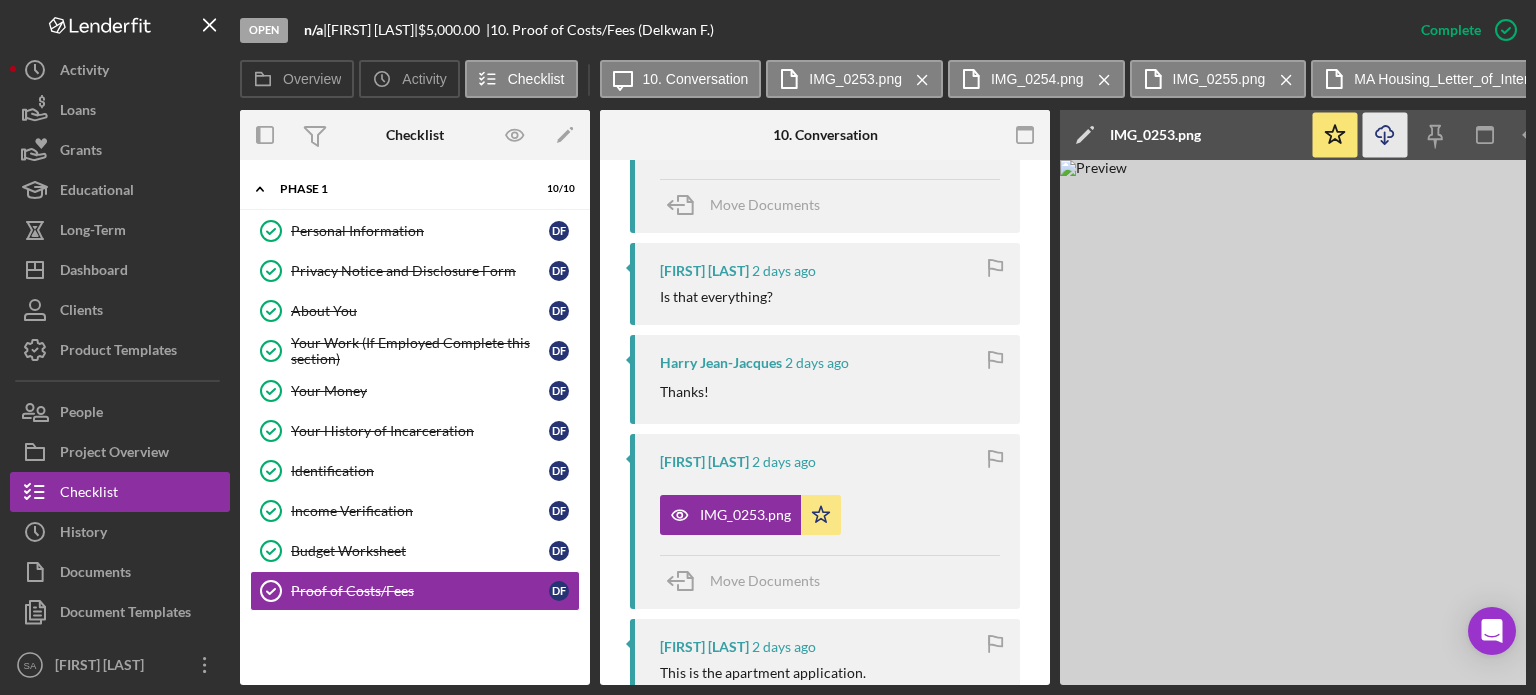 click 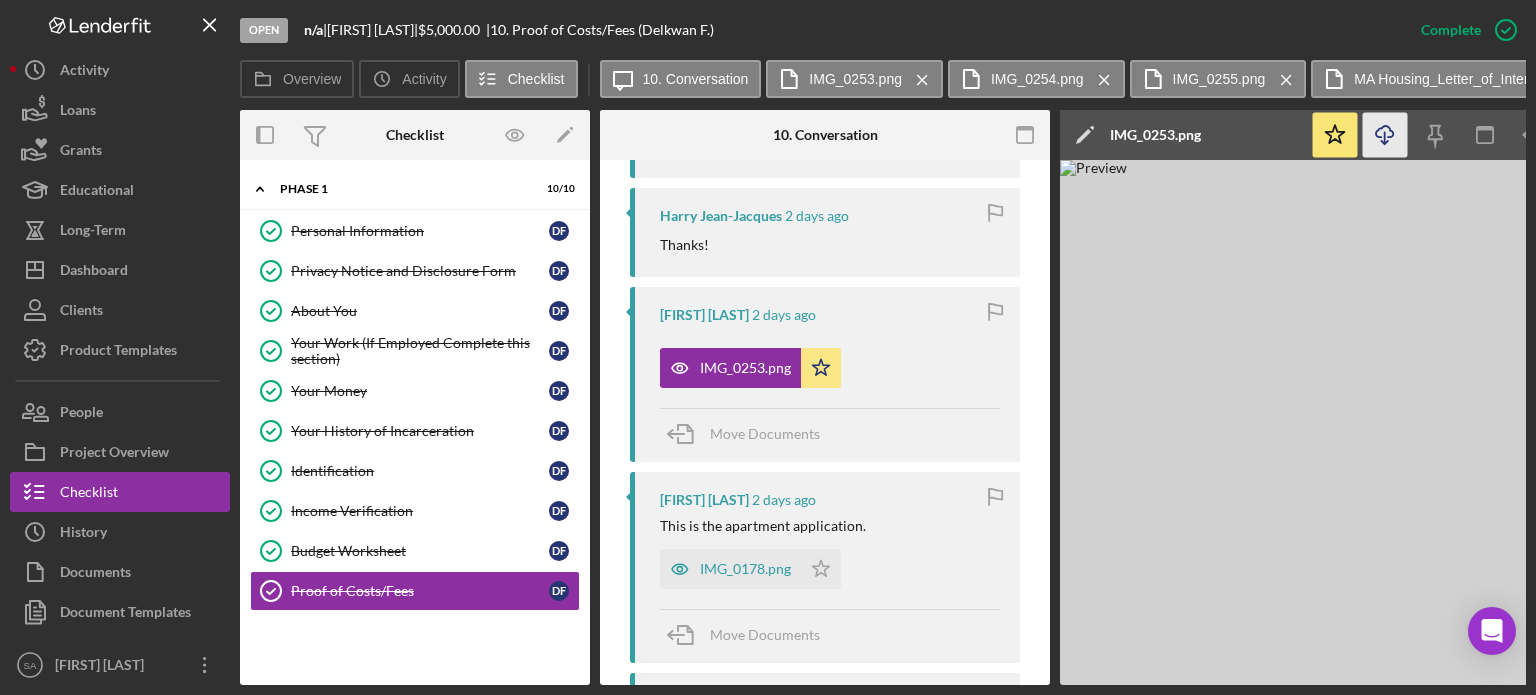 scroll, scrollTop: 1622, scrollLeft: 0, axis: vertical 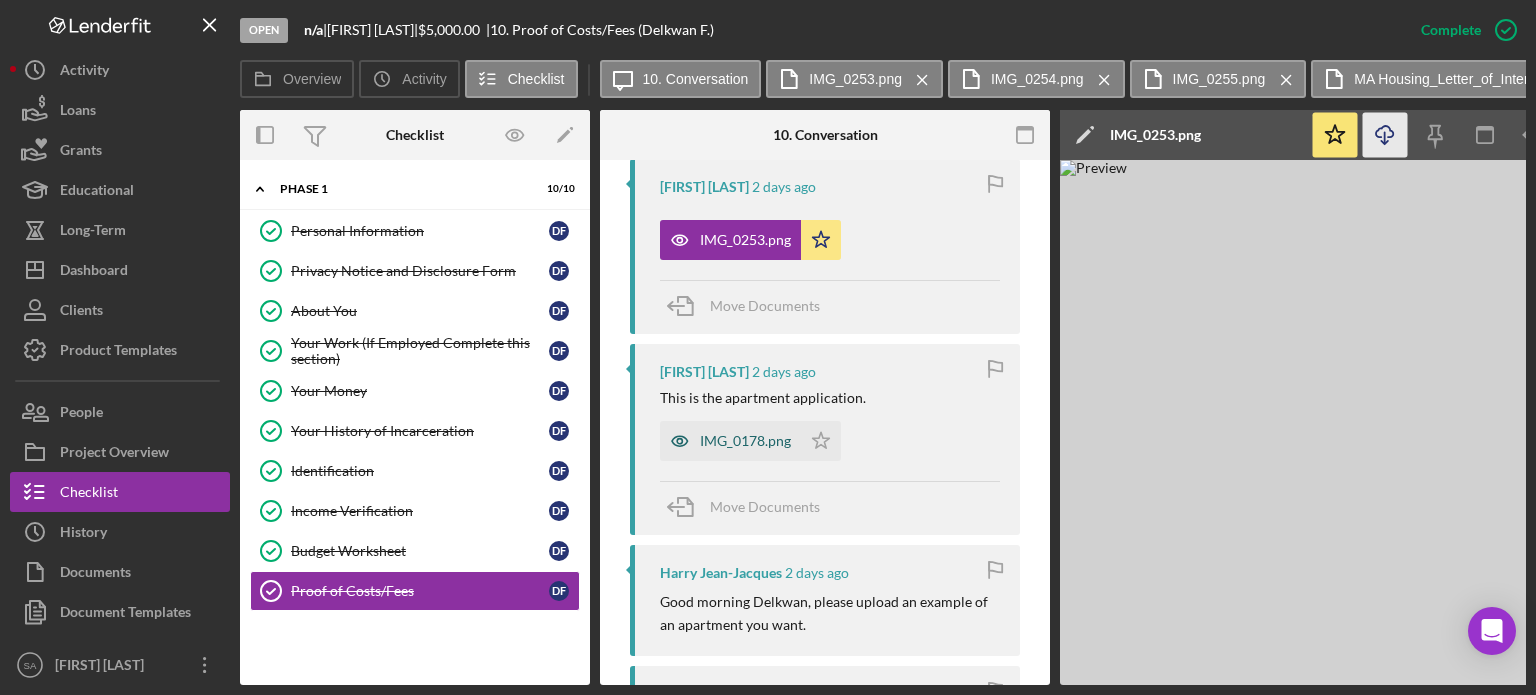 click on "IMG_0178.png" at bounding box center (745, 441) 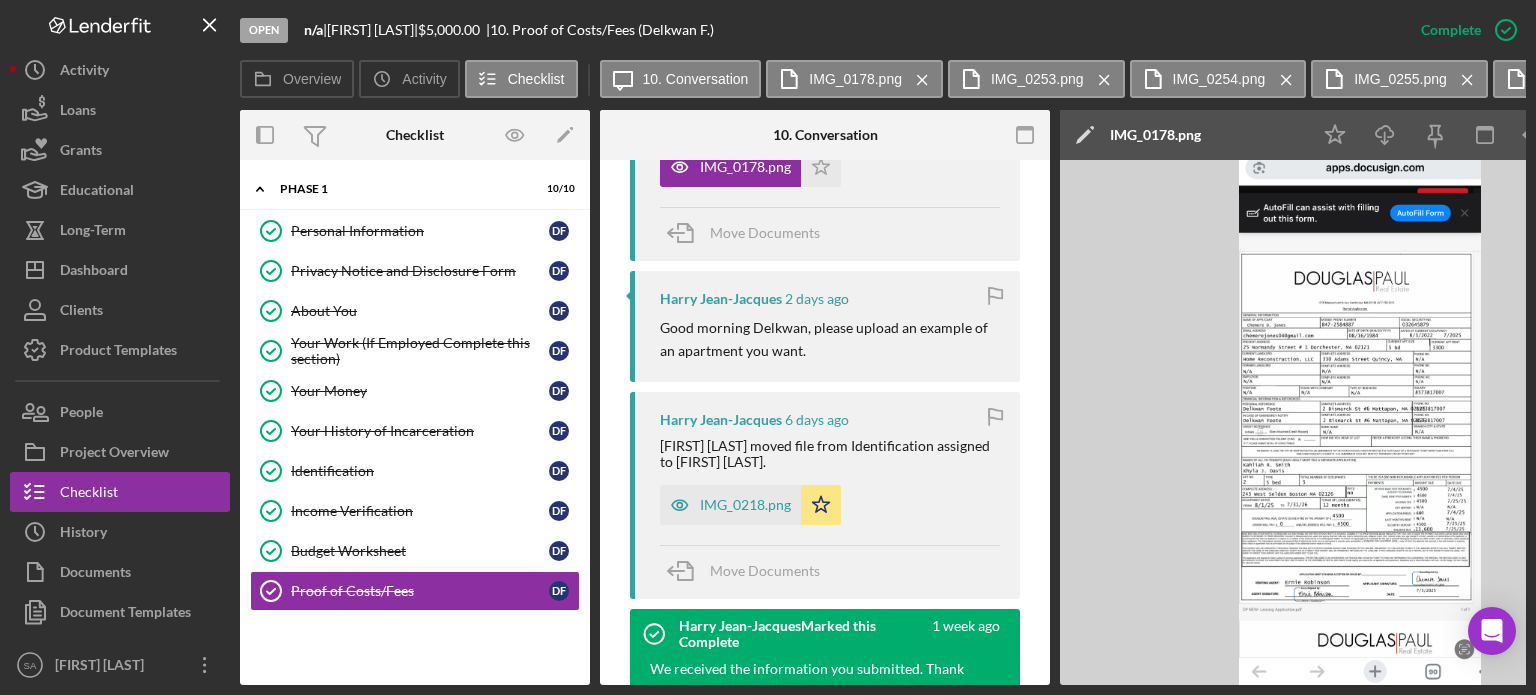 scroll, scrollTop: 1897, scrollLeft: 0, axis: vertical 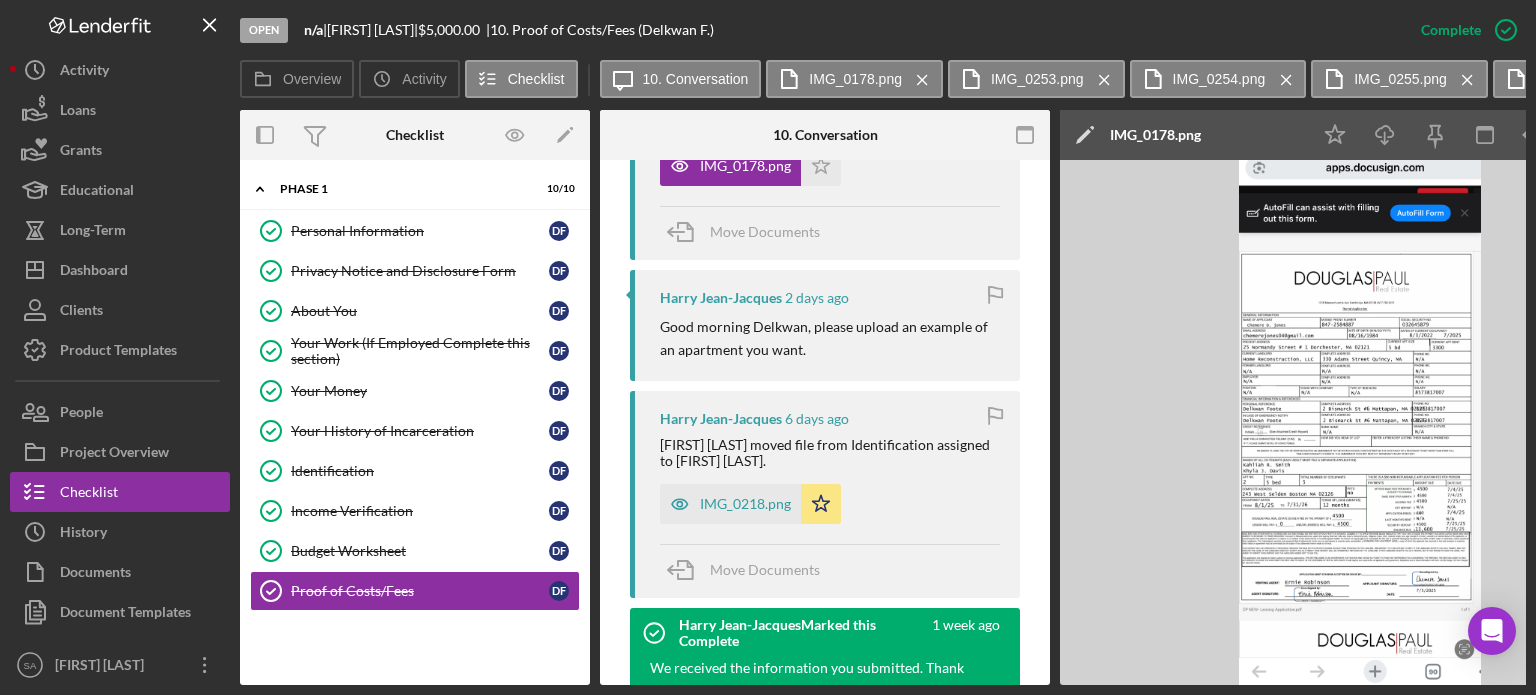 click on "IMG_0218.png" at bounding box center [745, 504] 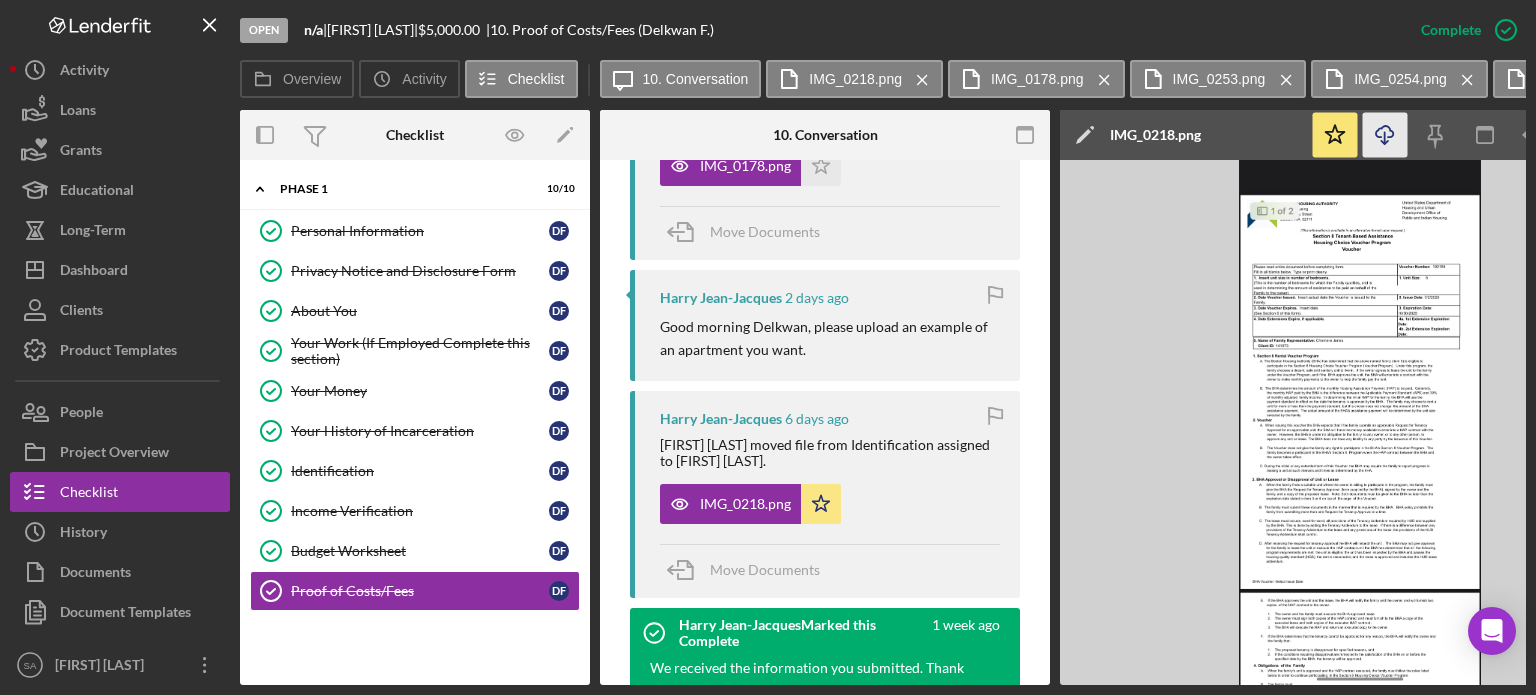 click on "Icon/Download" 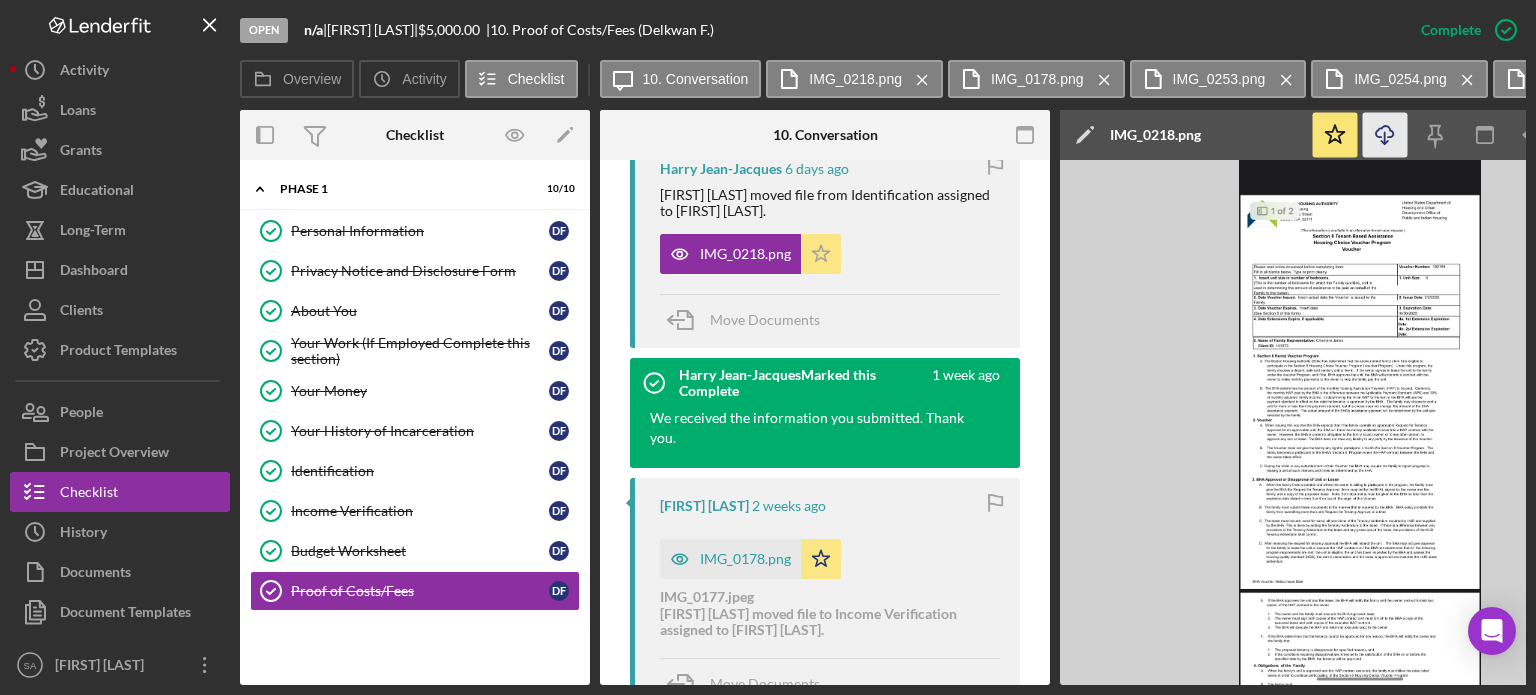 scroll, scrollTop: 2172, scrollLeft: 0, axis: vertical 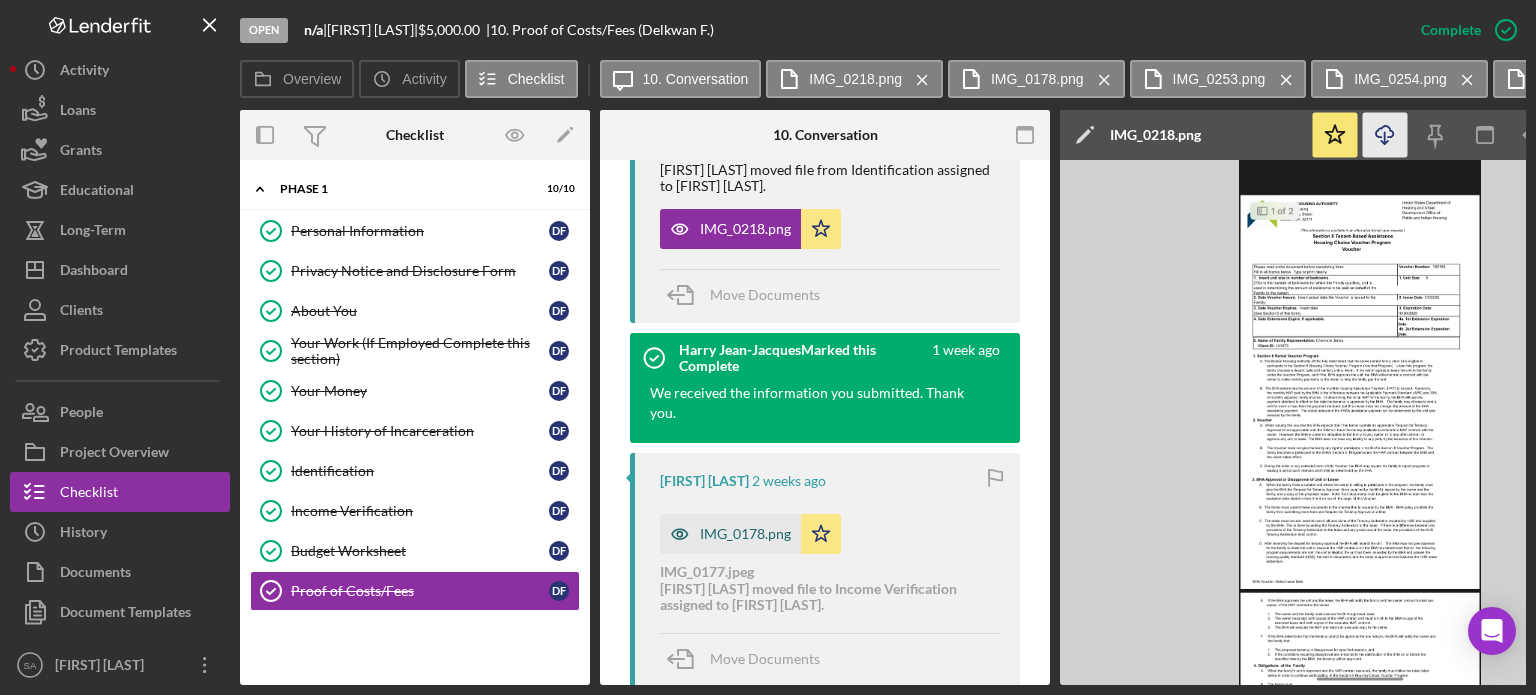 click on "IMG_0178.png" at bounding box center (745, 534) 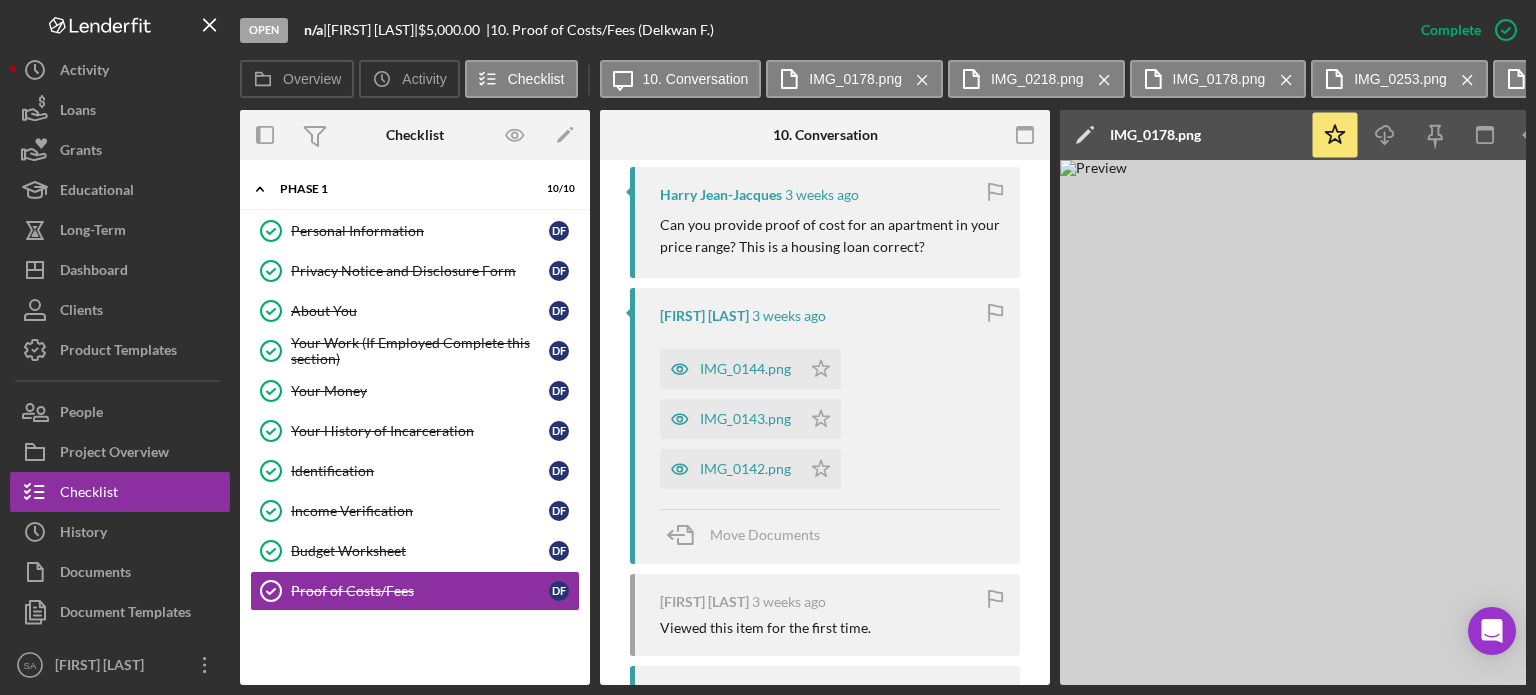 scroll, scrollTop: 3997, scrollLeft: 0, axis: vertical 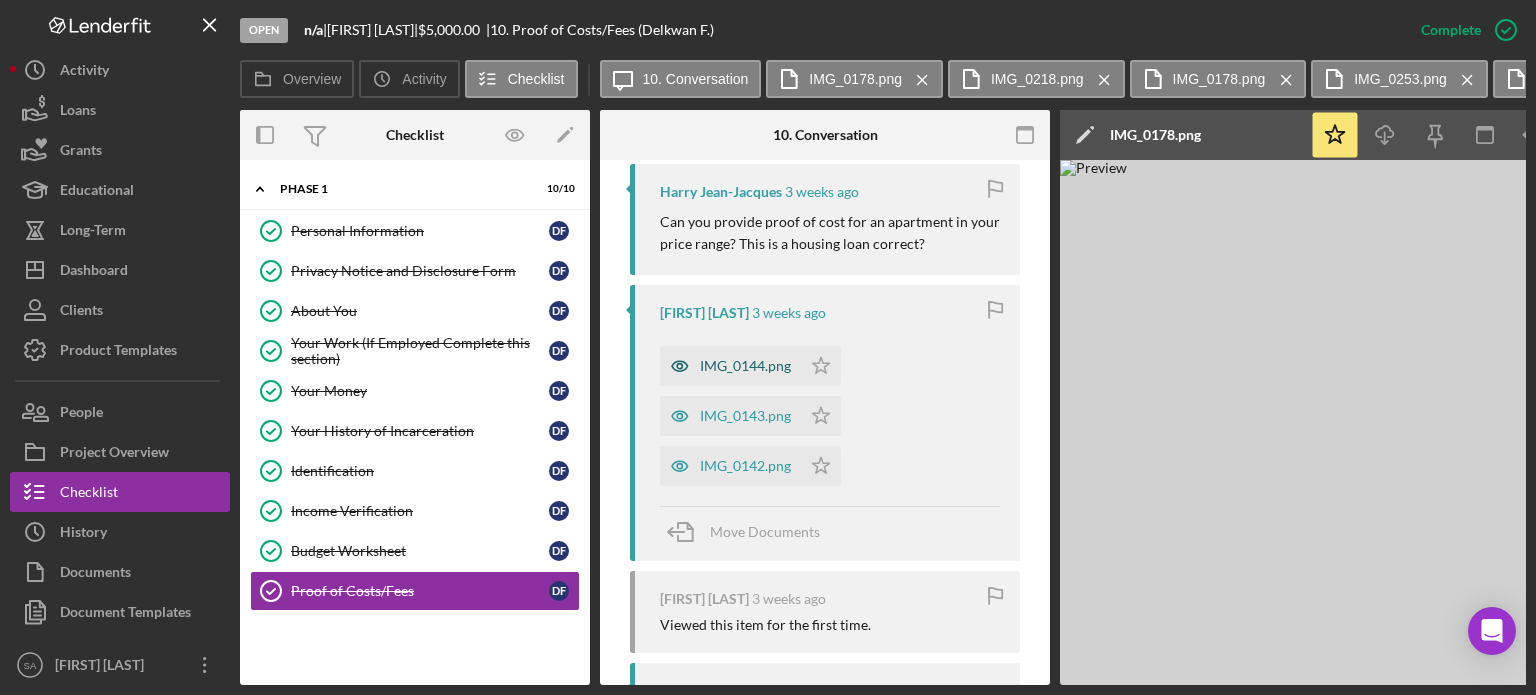 click on "IMG_0144.png" at bounding box center (745, 366) 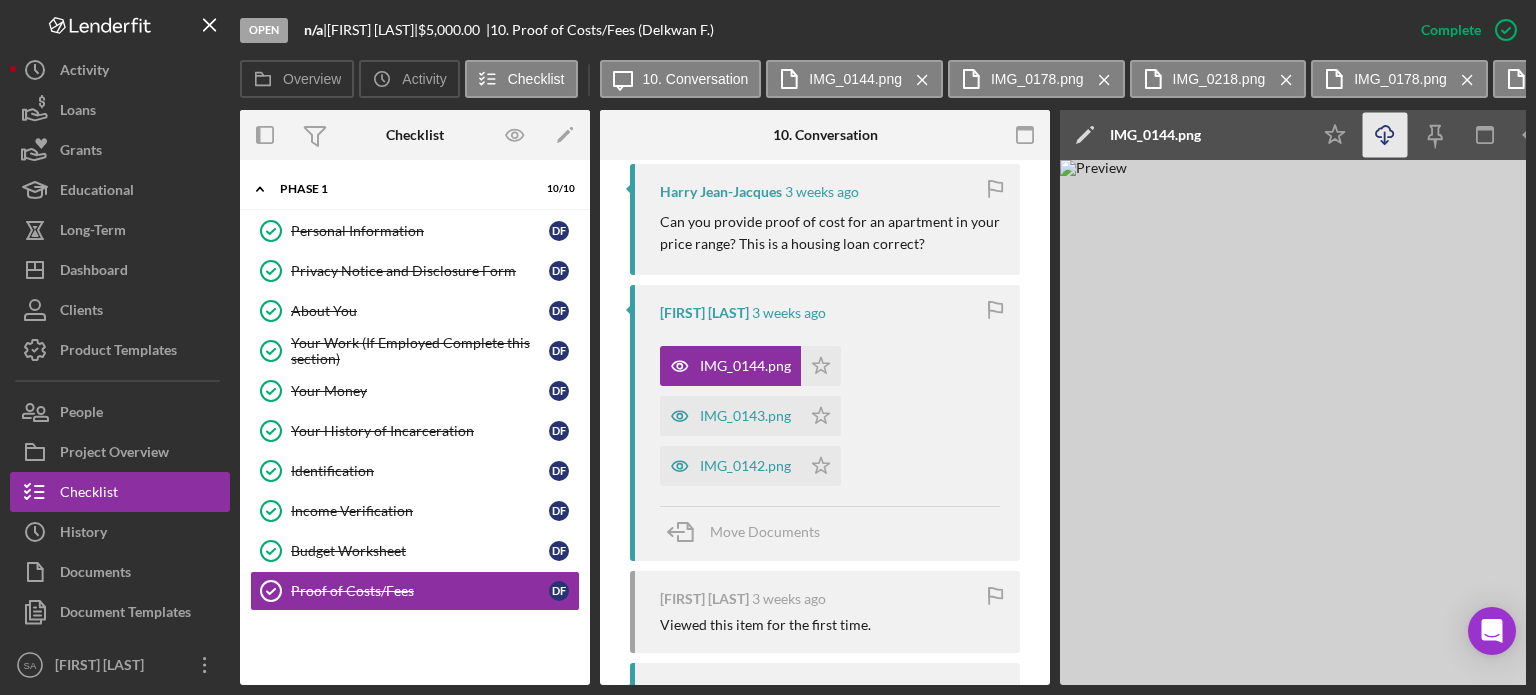 click on "Icon/Download" 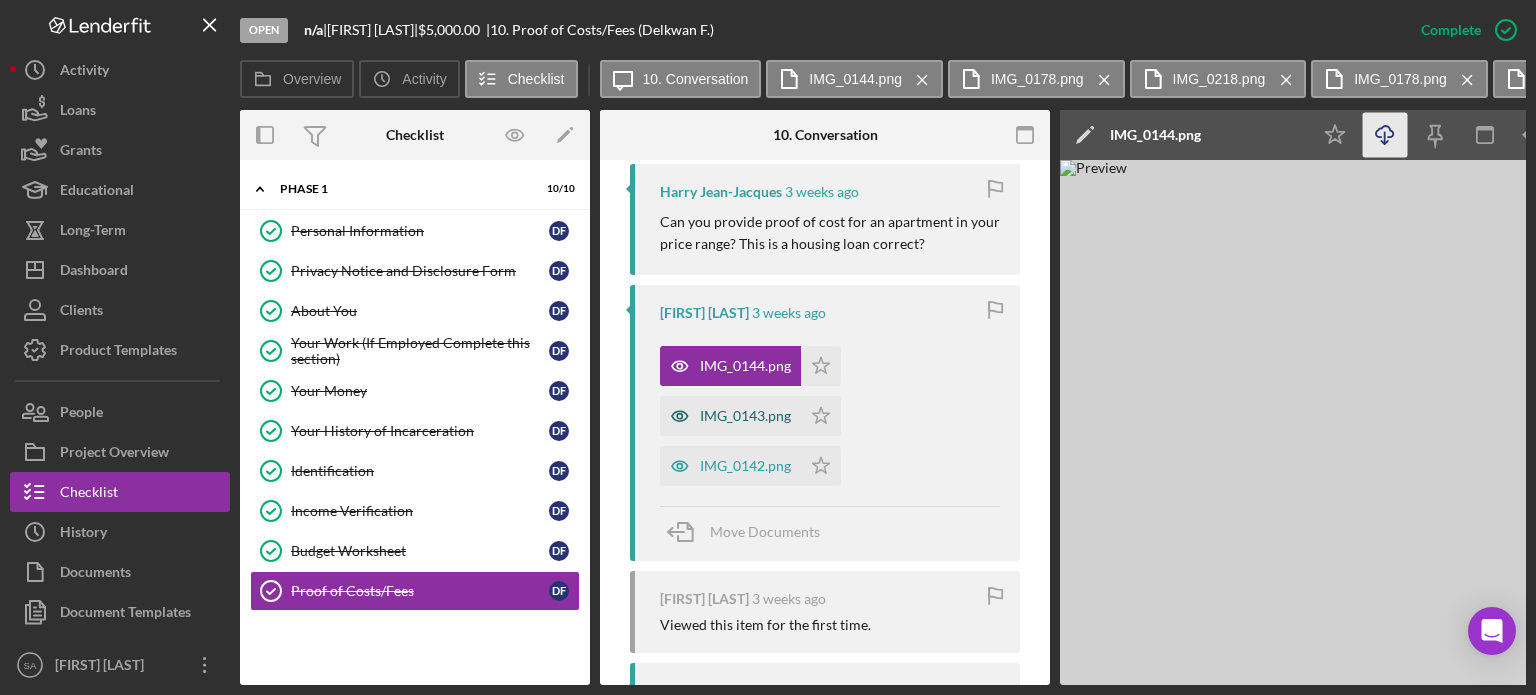click on "IMG_0143.png" at bounding box center [745, 416] 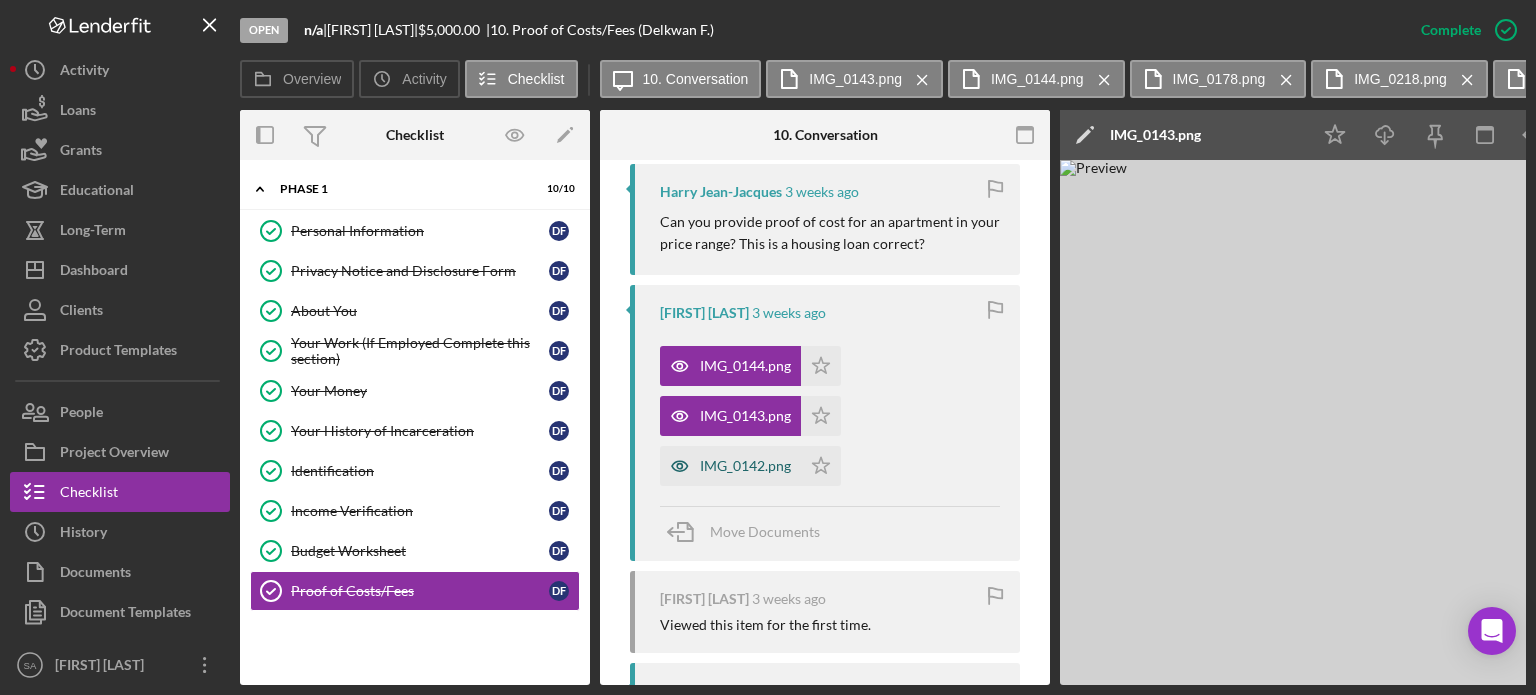 click on "IMG_0142.png" at bounding box center [745, 466] 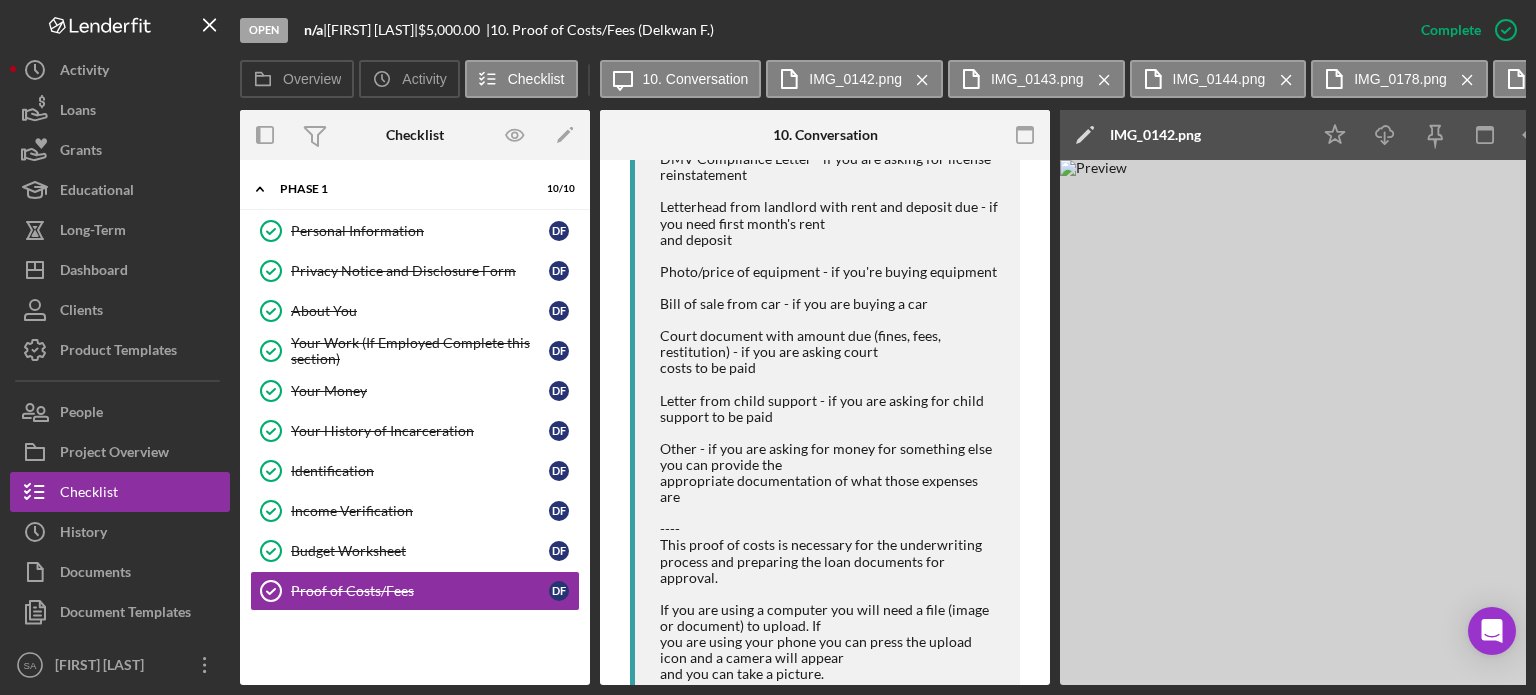 scroll, scrollTop: 4686, scrollLeft: 0, axis: vertical 